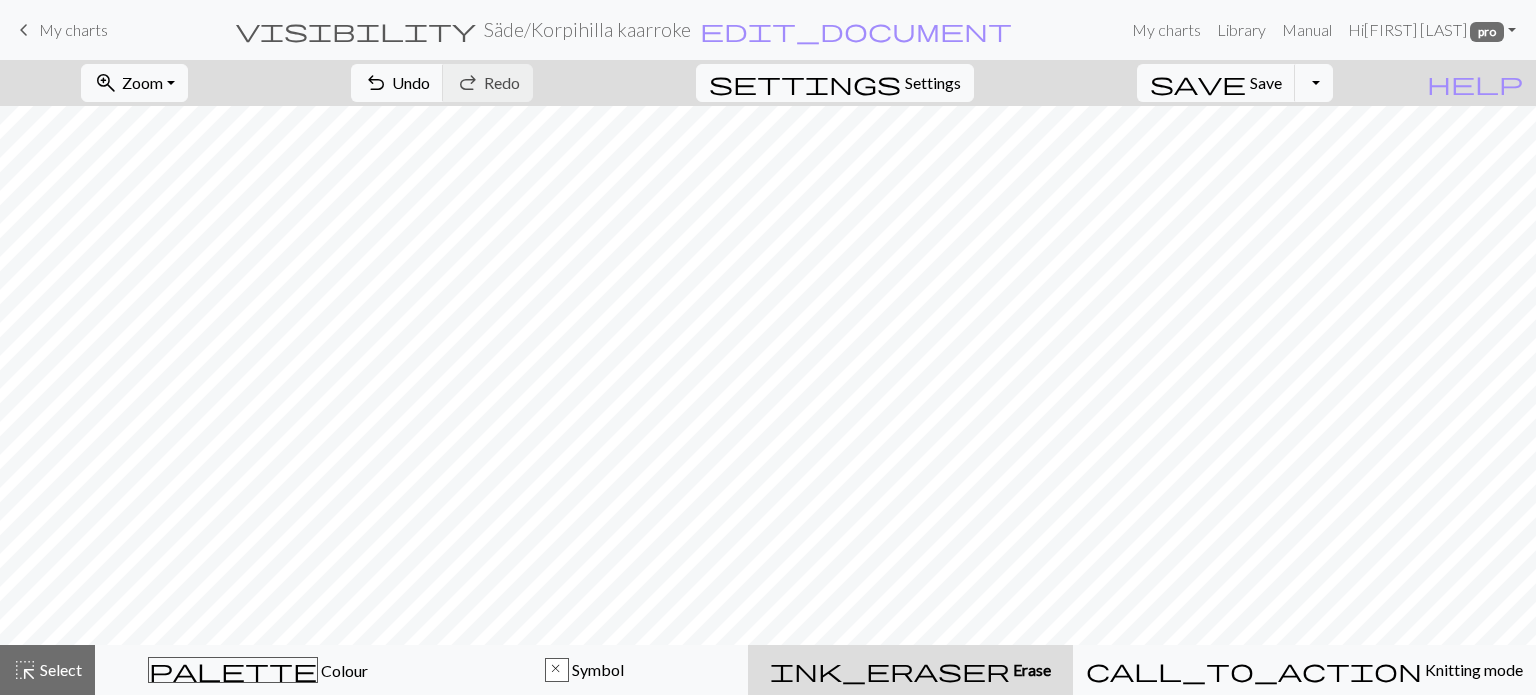 scroll, scrollTop: 0, scrollLeft: 0, axis: both 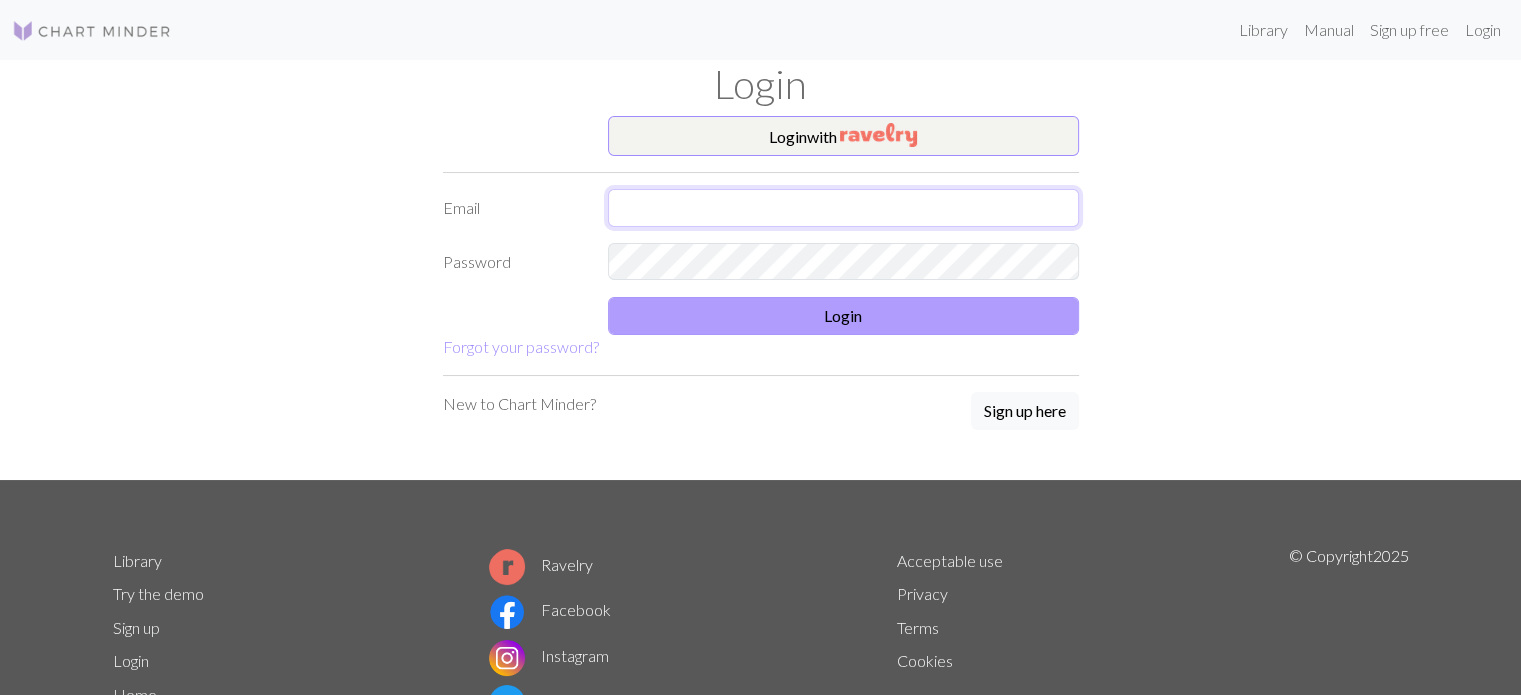 type on "[FIRST]@[DOMAIN].com" 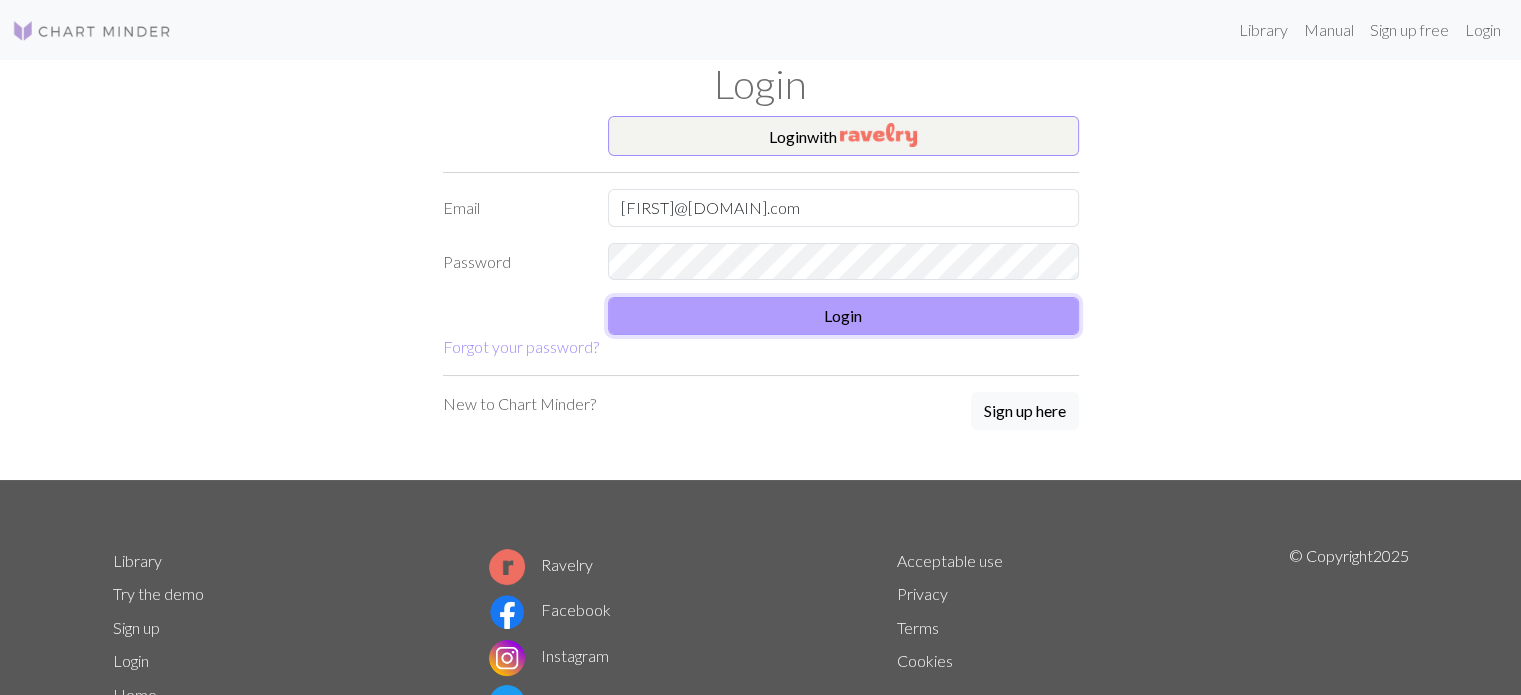 click on "Login" at bounding box center (843, 316) 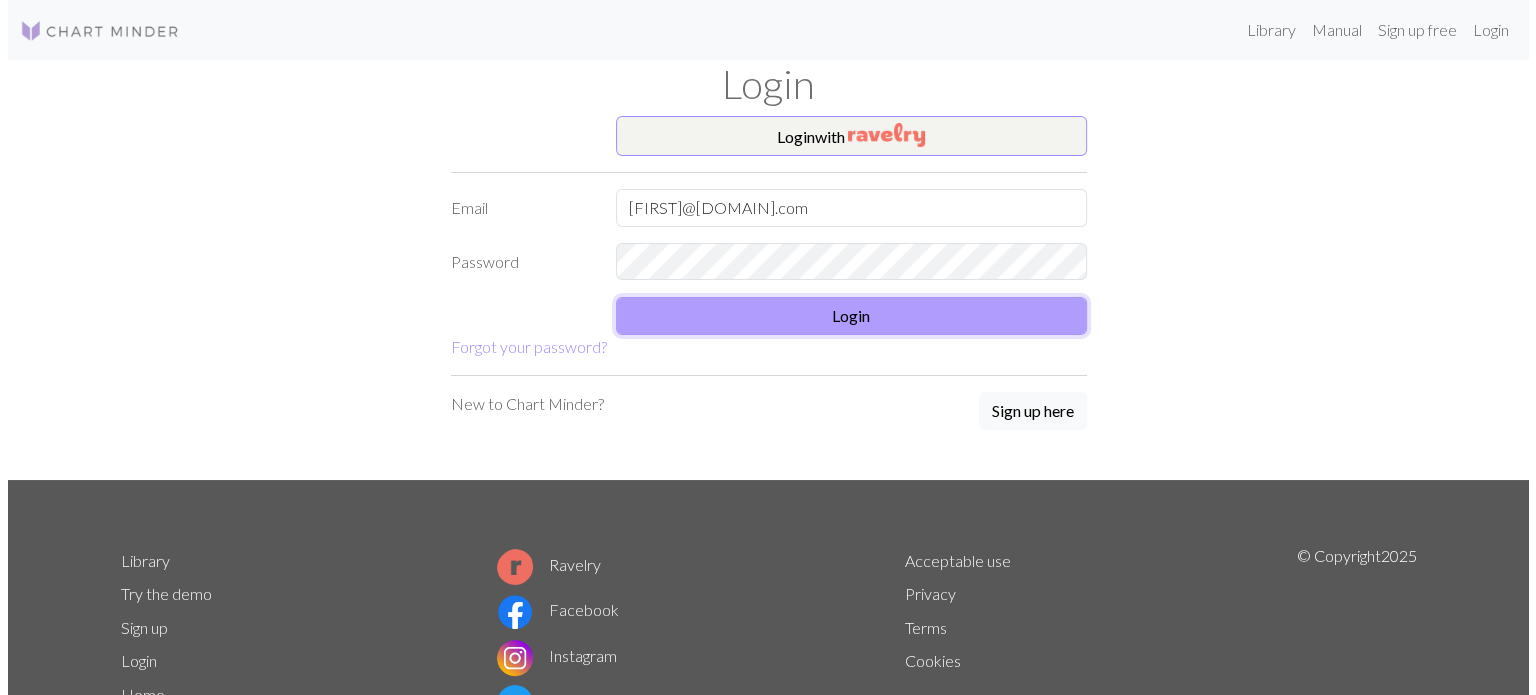 scroll, scrollTop: 0, scrollLeft: 0, axis: both 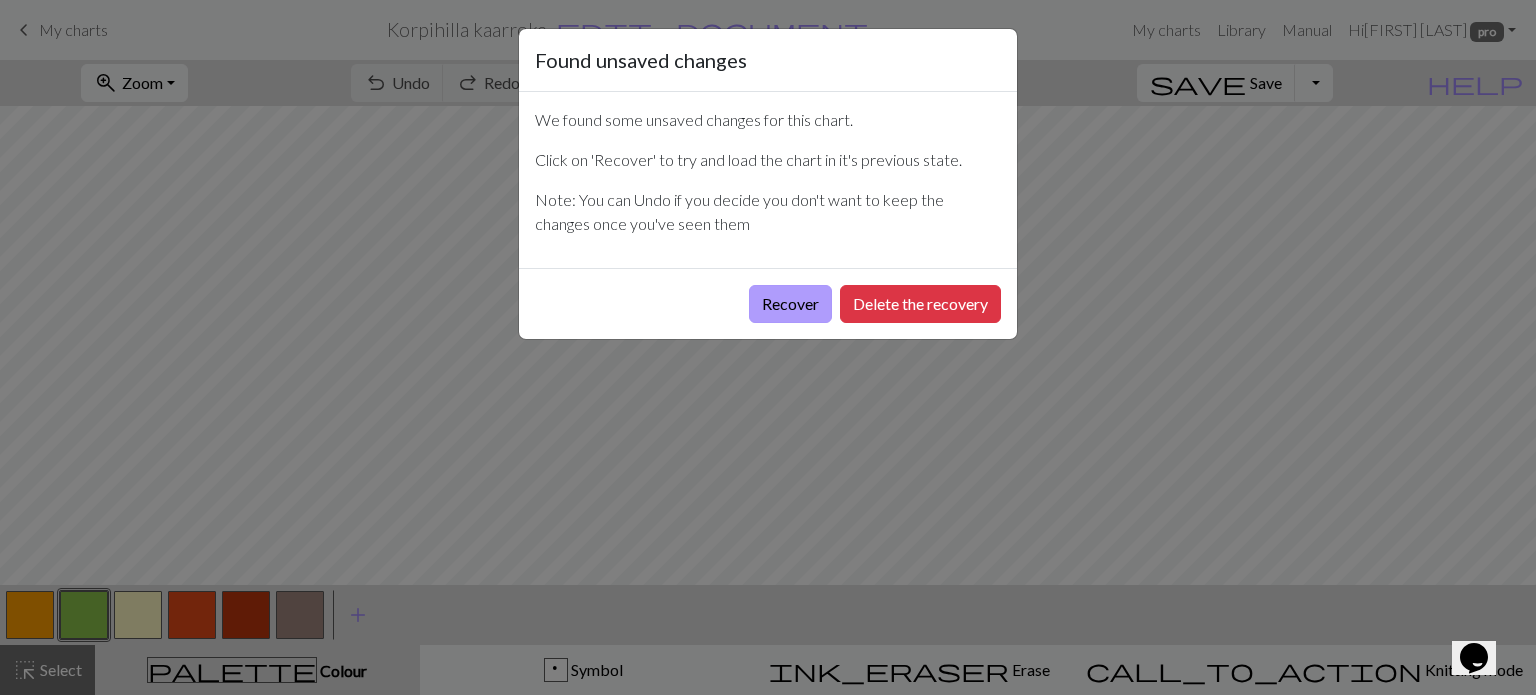 click on "Recover" at bounding box center (790, 304) 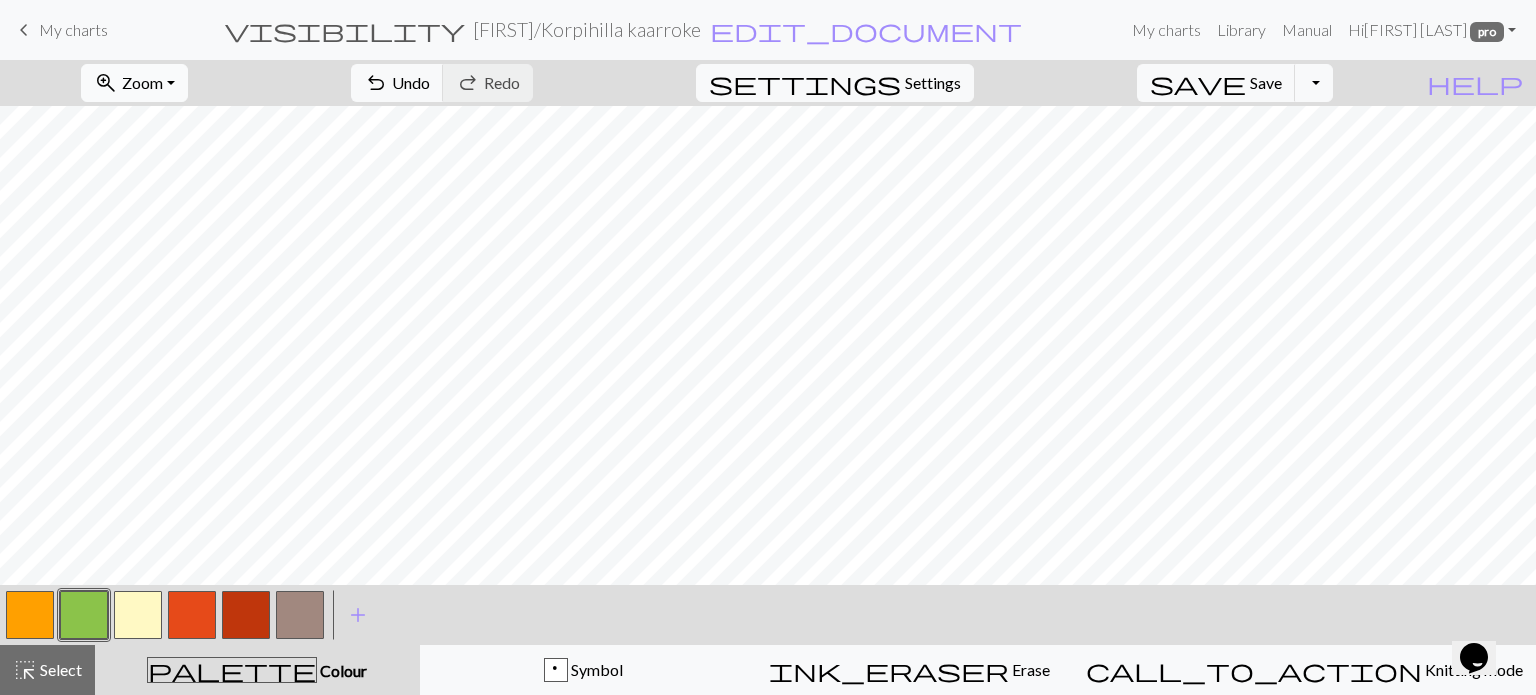 click on "zoom_in Zoom Zoom" at bounding box center (134, 83) 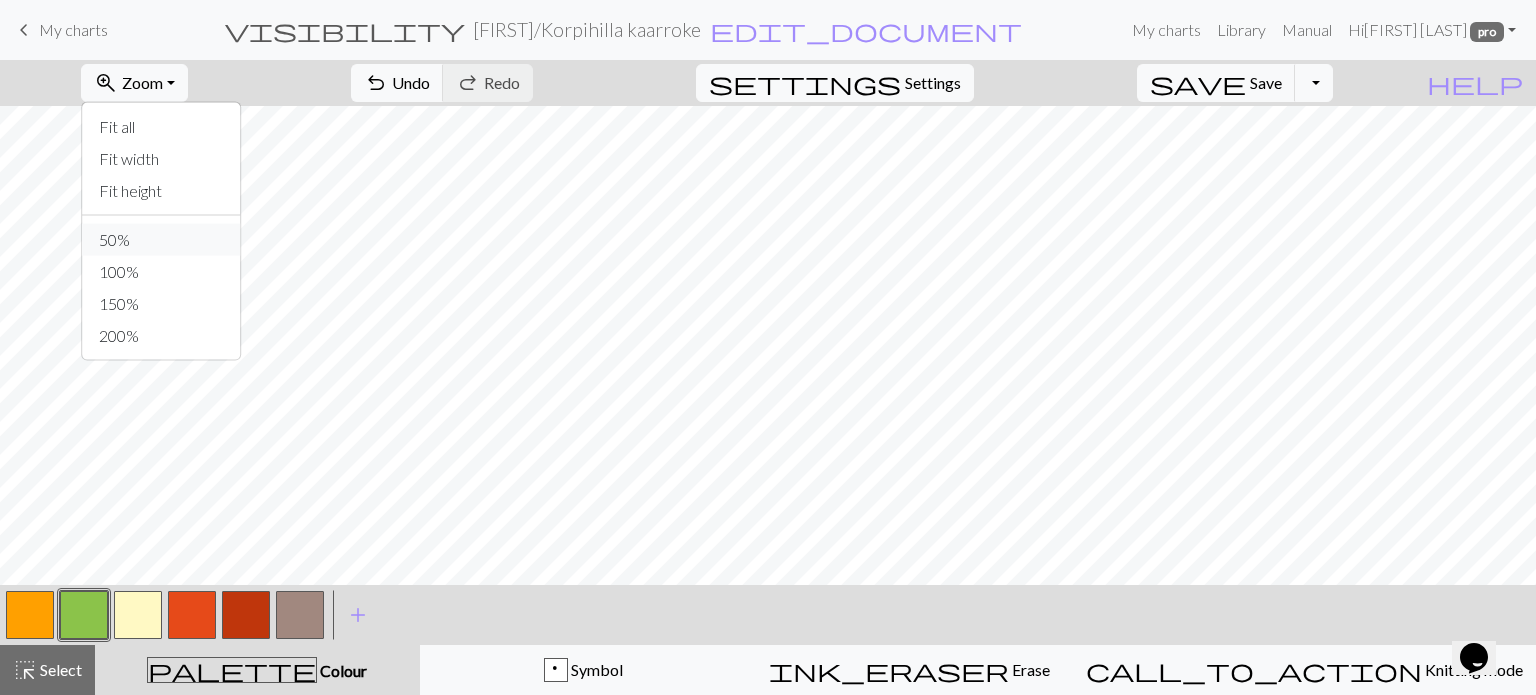 click on "50%" at bounding box center (162, 240) 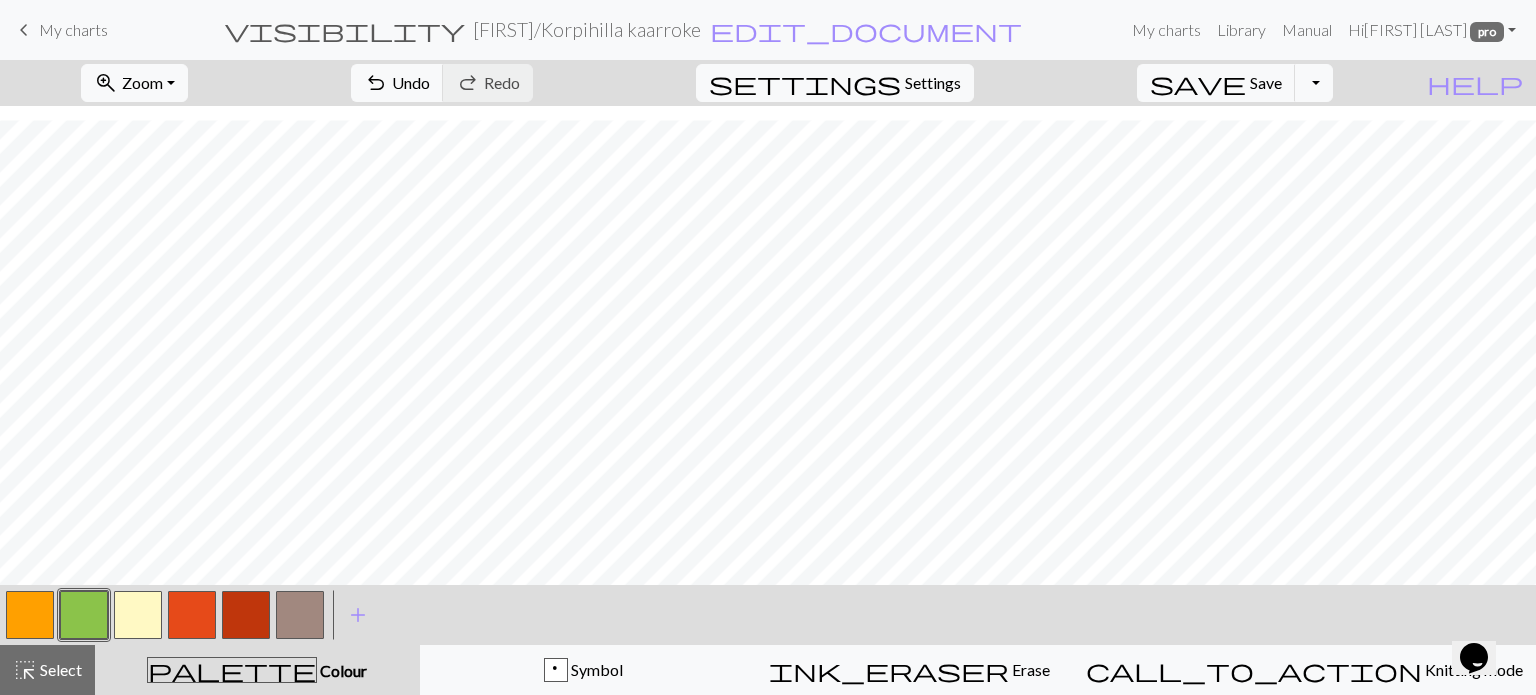 scroll, scrollTop: 125, scrollLeft: 0, axis: vertical 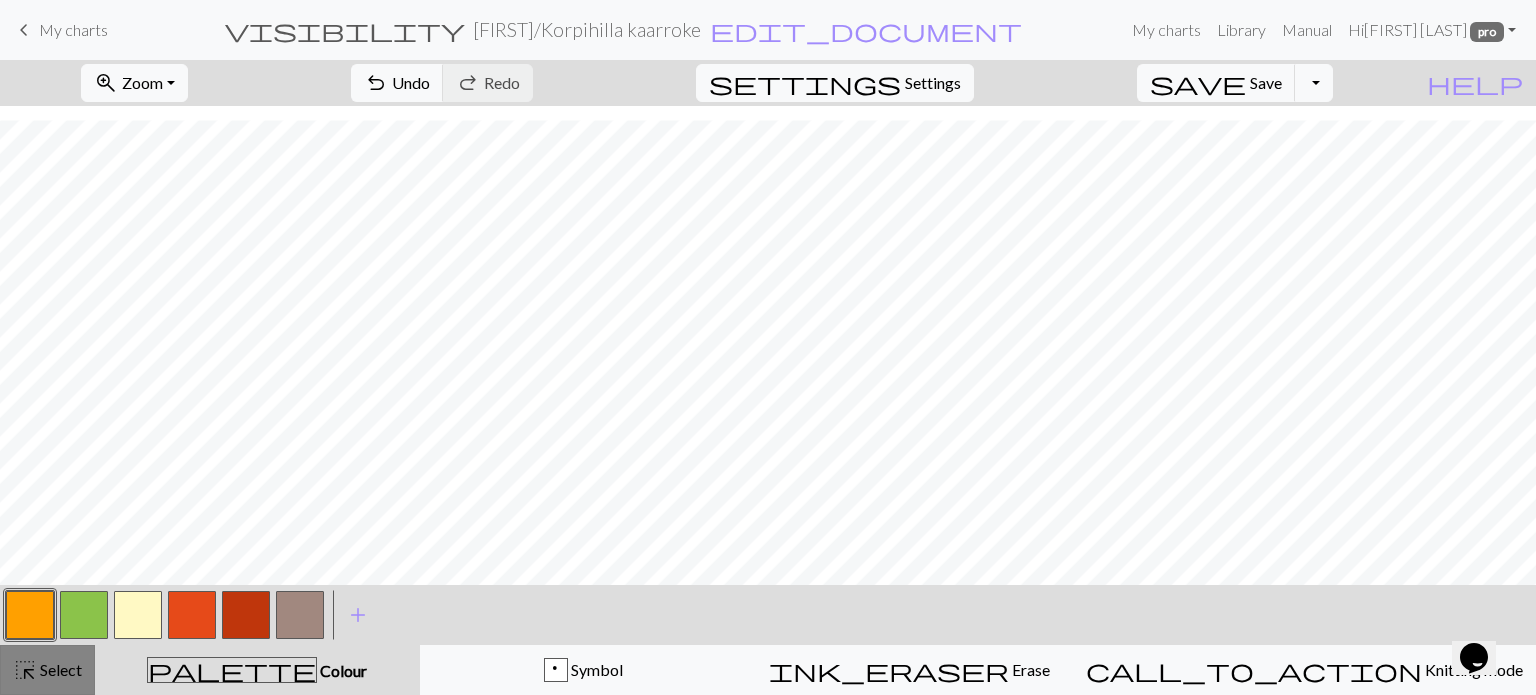 click on "highlight_alt   Select   Select" at bounding box center (47, 670) 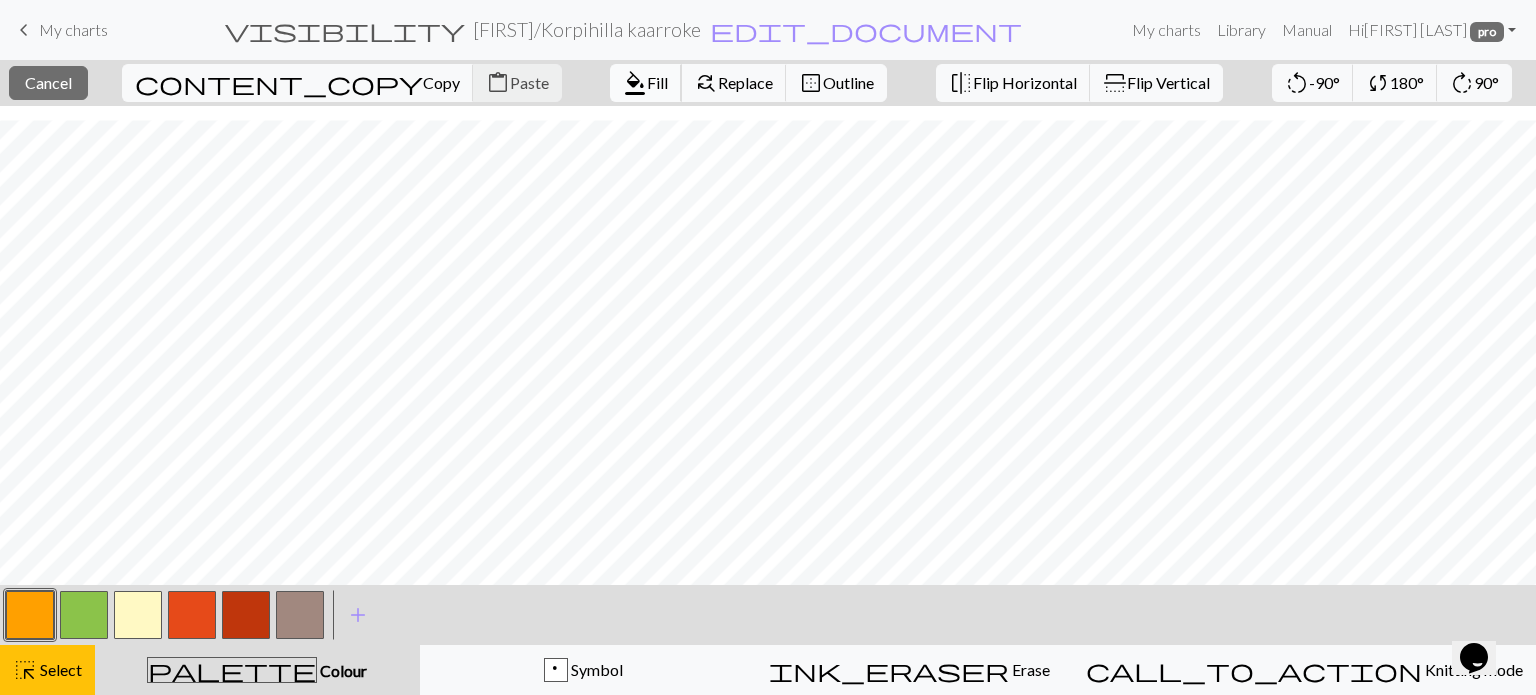 click on "Fill" at bounding box center (657, 82) 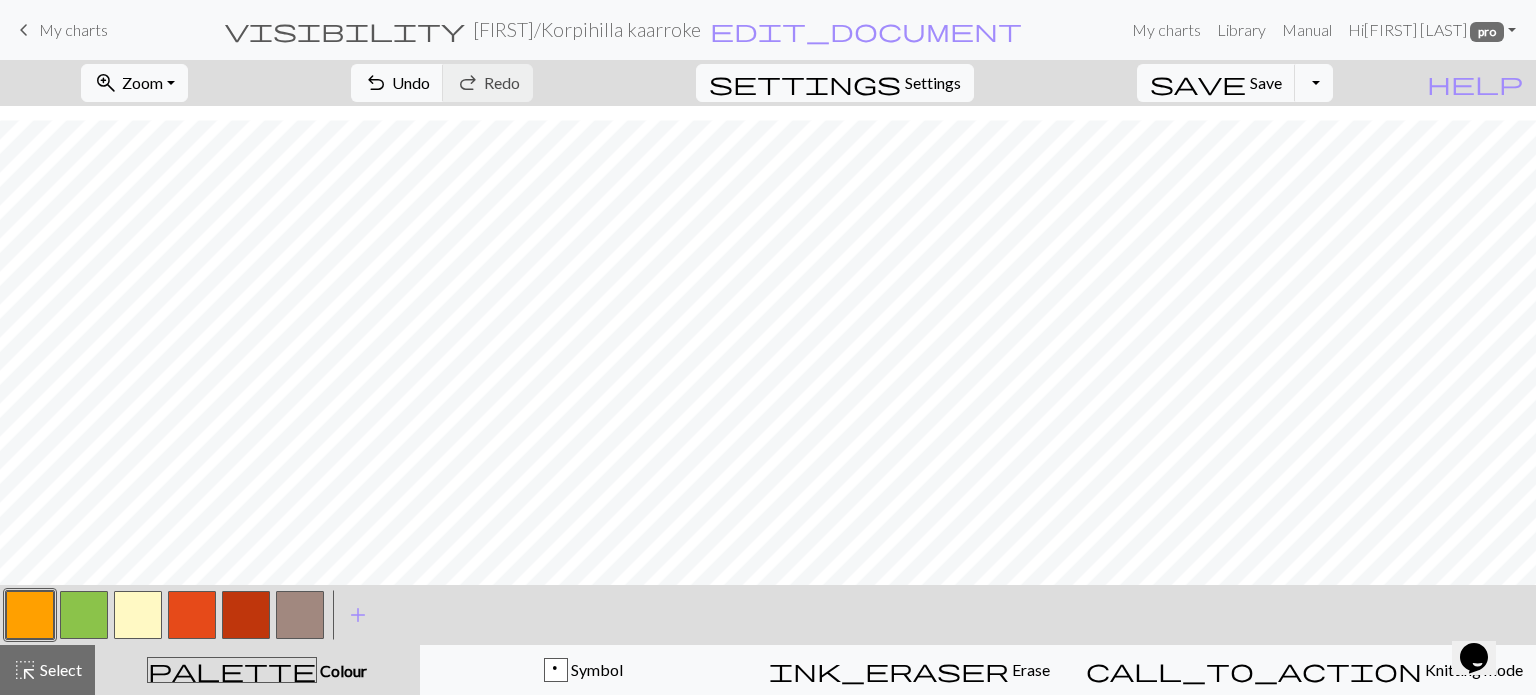 drag, startPoint x: 41, startPoint y: 678, endPoint x: 109, endPoint y: 634, distance: 80.99383 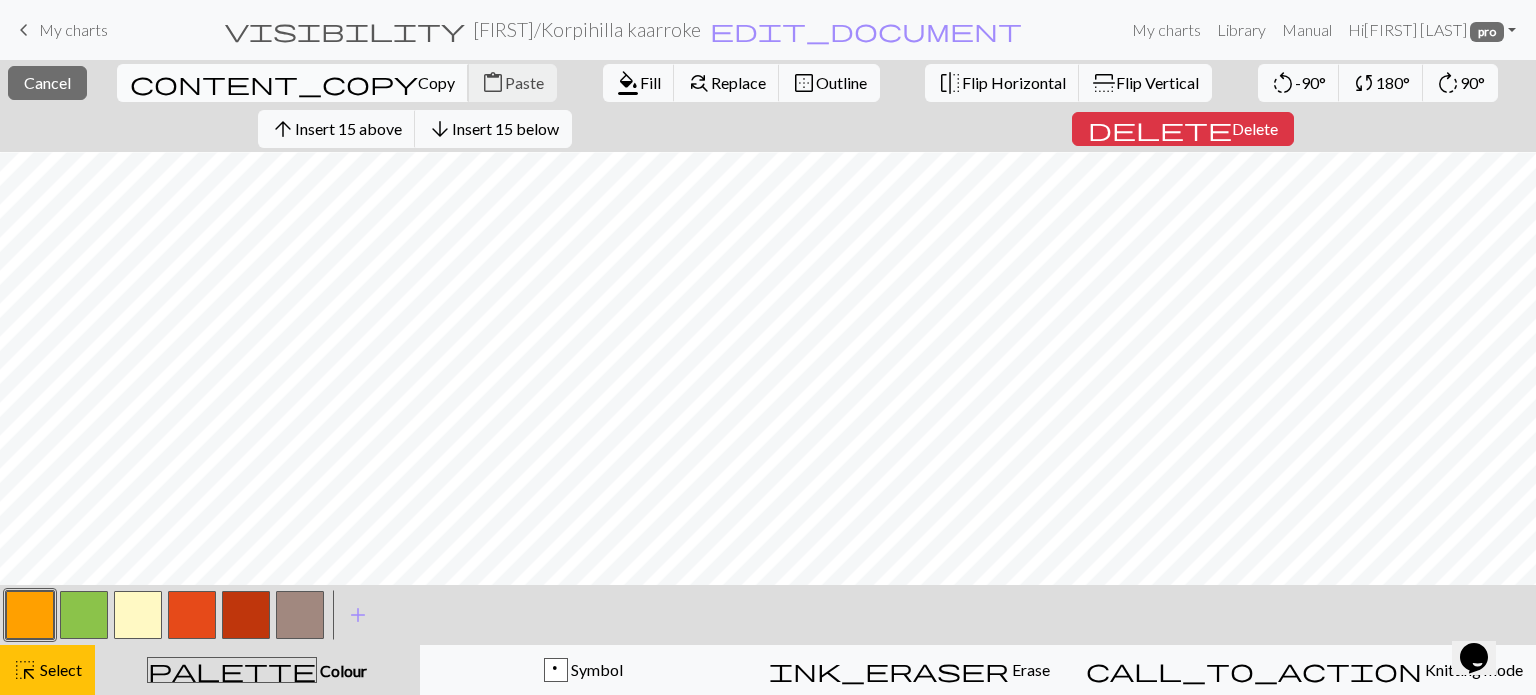 click on "Copy" at bounding box center [436, 82] 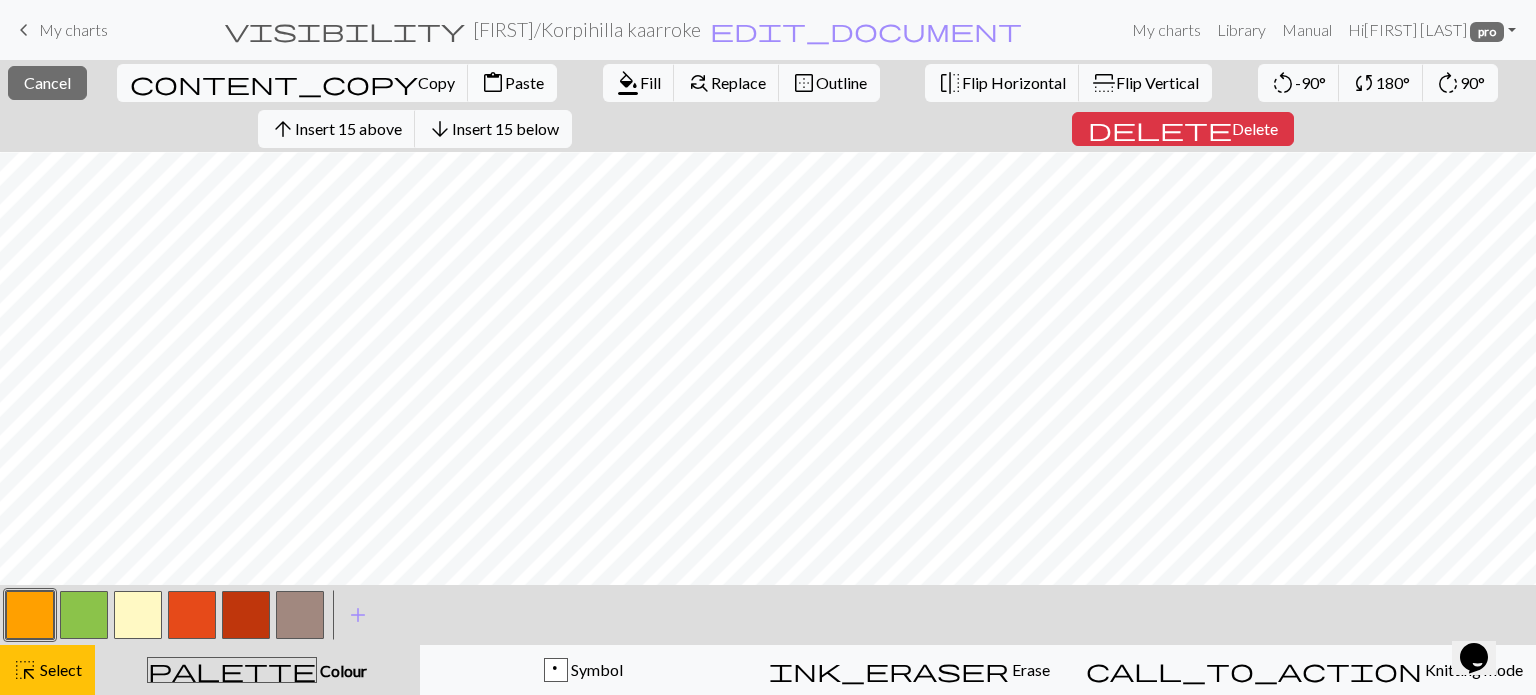 click on "Paste" at bounding box center (524, 82) 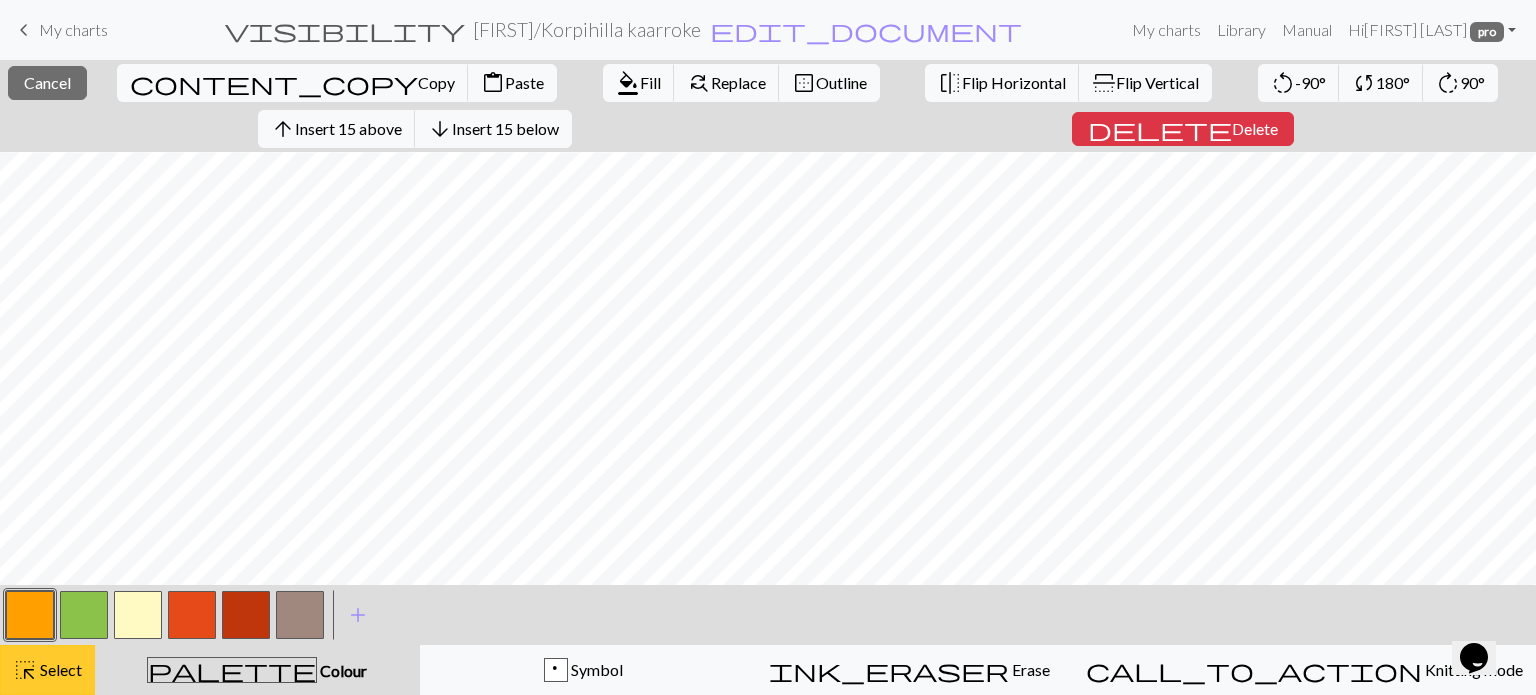 click on "highlight_alt   Select   Select" at bounding box center (47, 670) 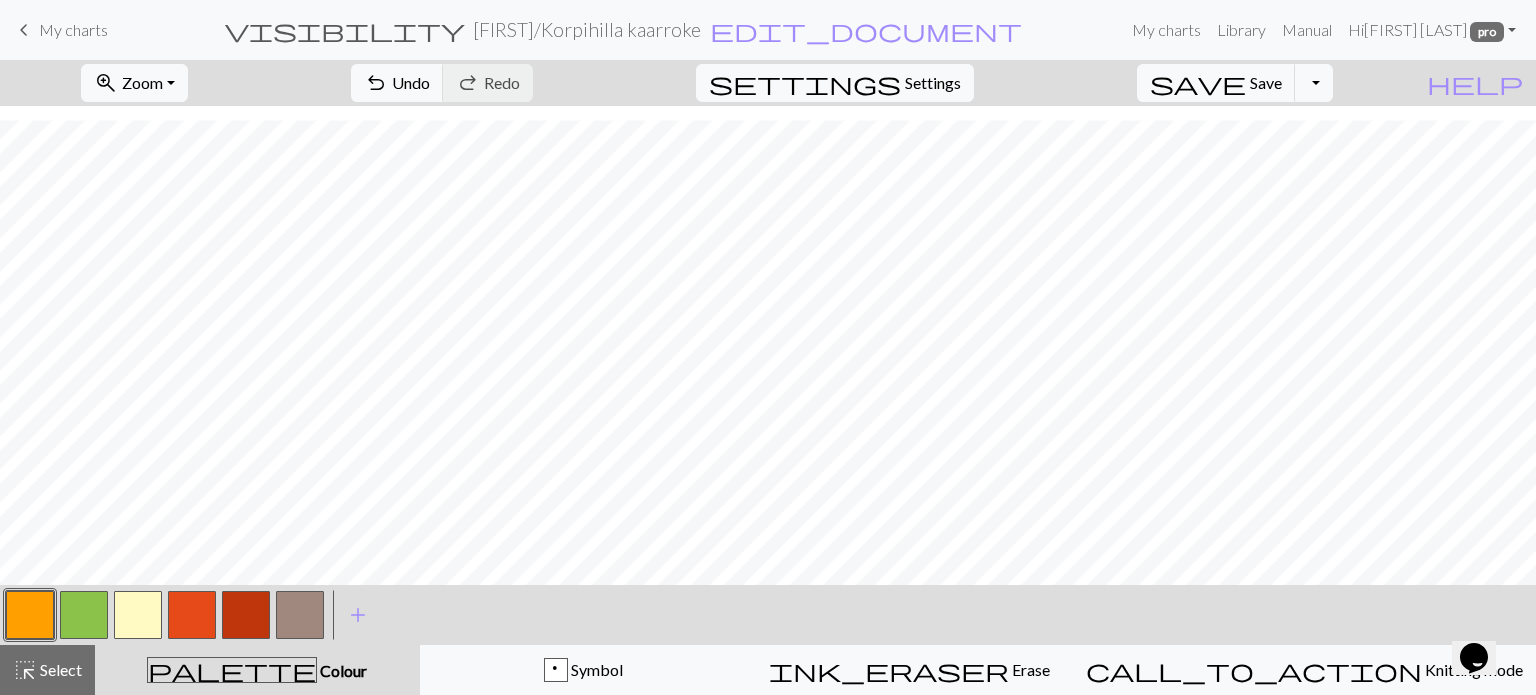 click at bounding box center (30, 615) 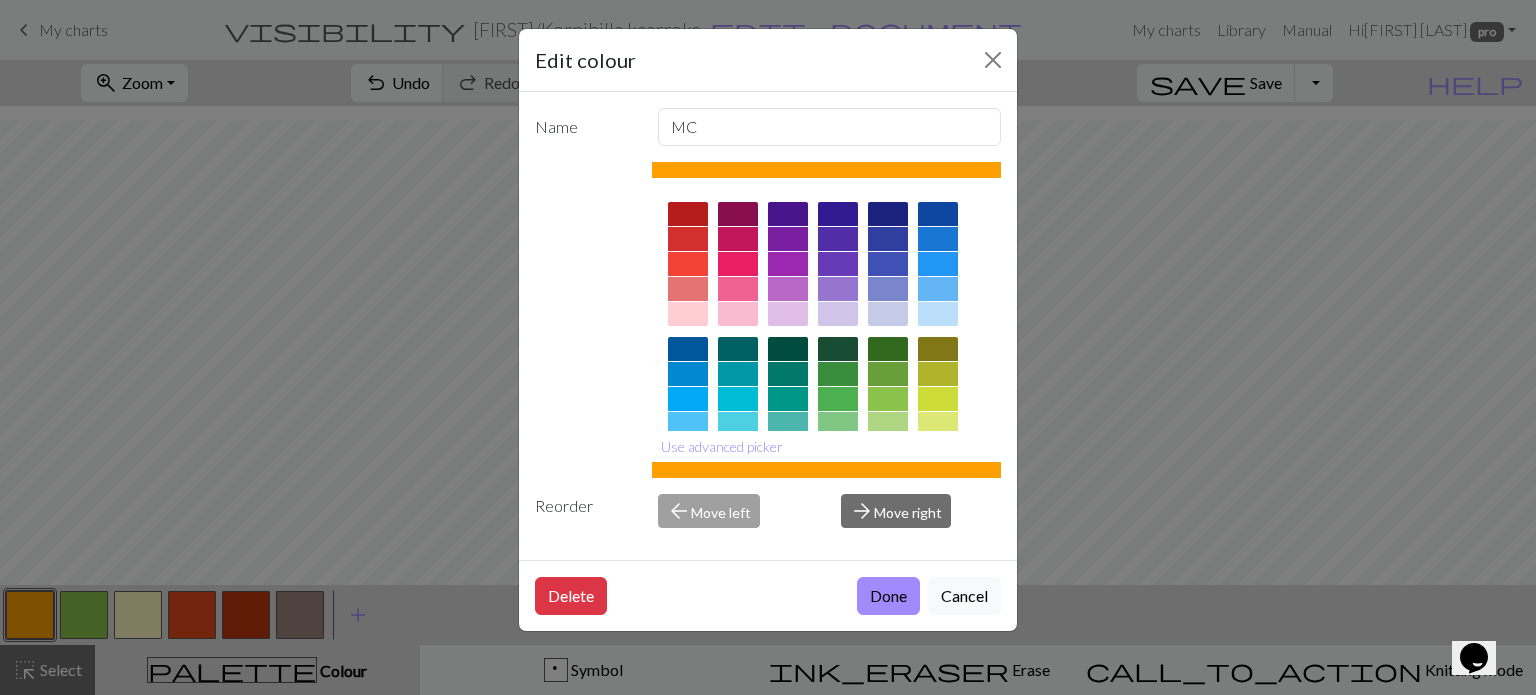 click on "Done" at bounding box center (888, 596) 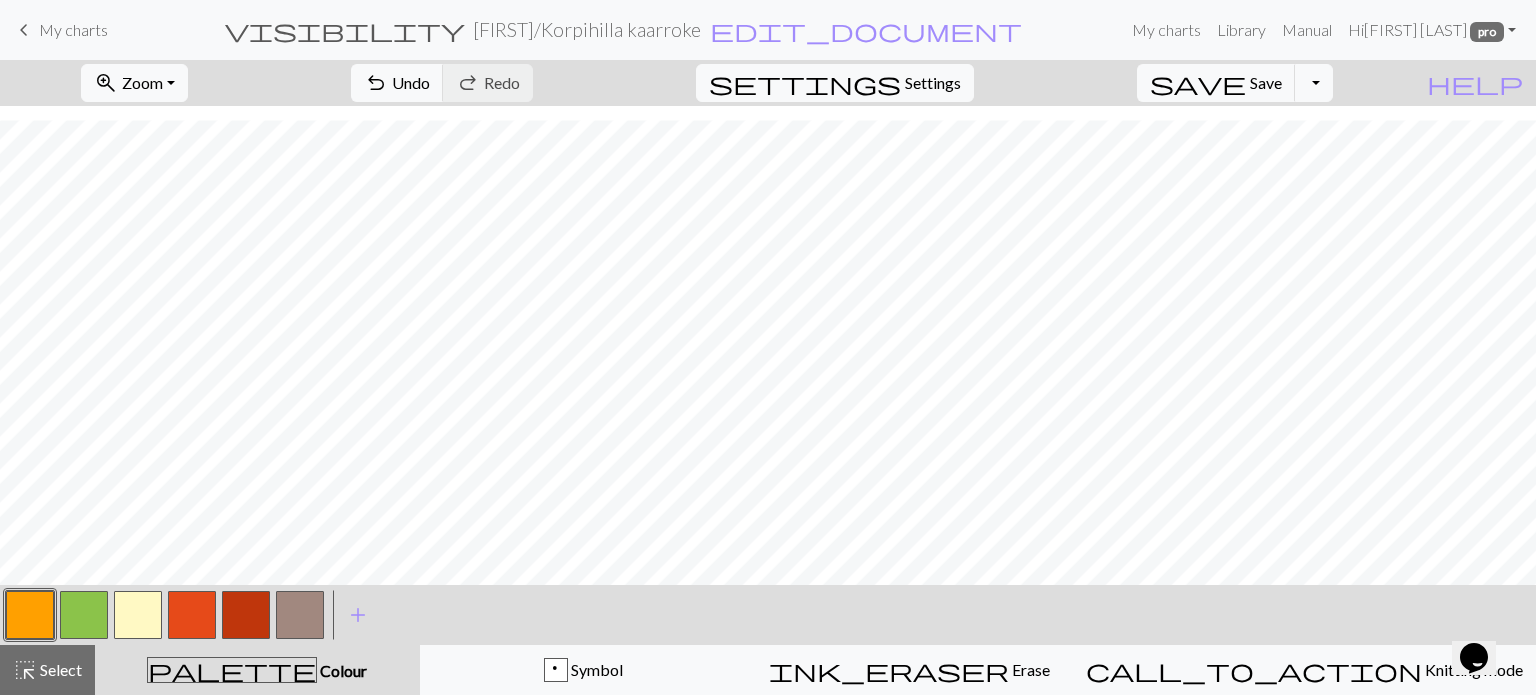 drag, startPoint x: 138, startPoint y: 607, endPoint x: 248, endPoint y: 589, distance: 111.463 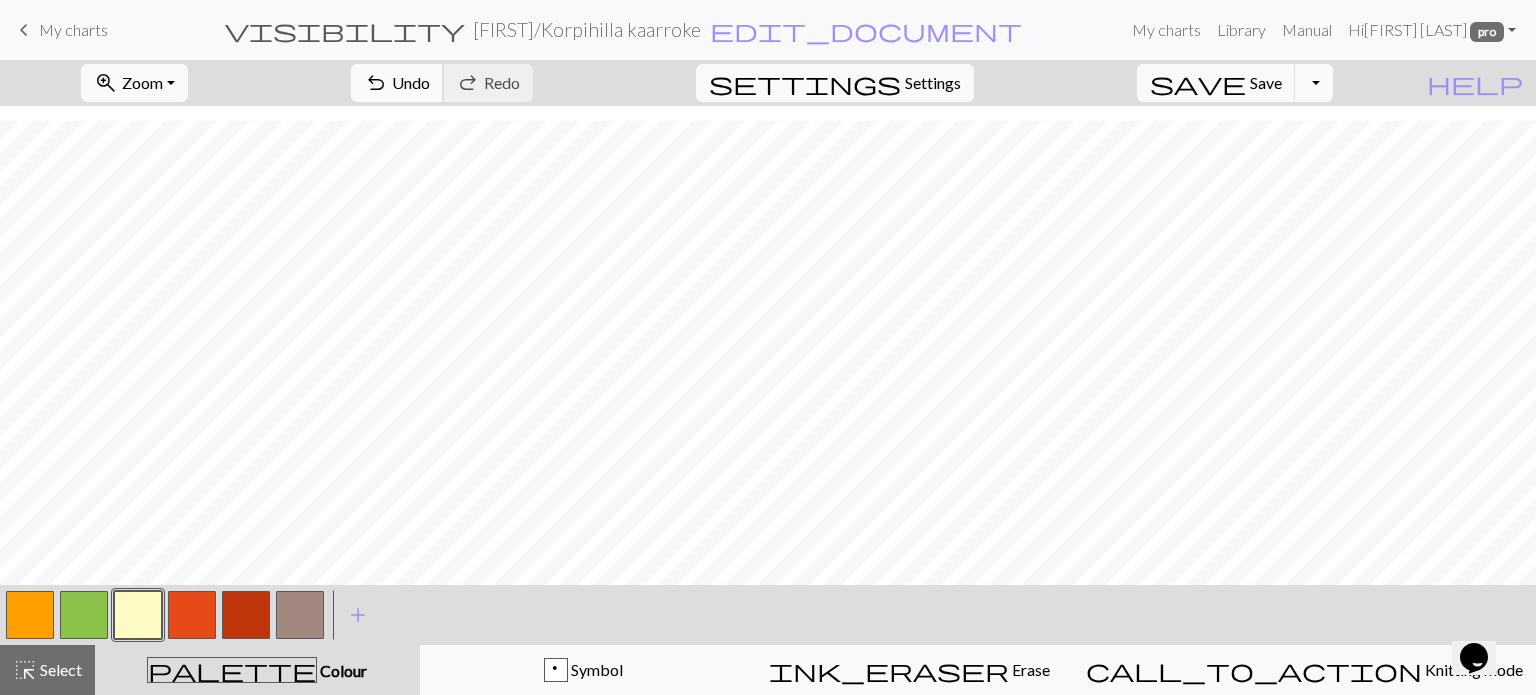 click on "Undo" at bounding box center (411, 82) 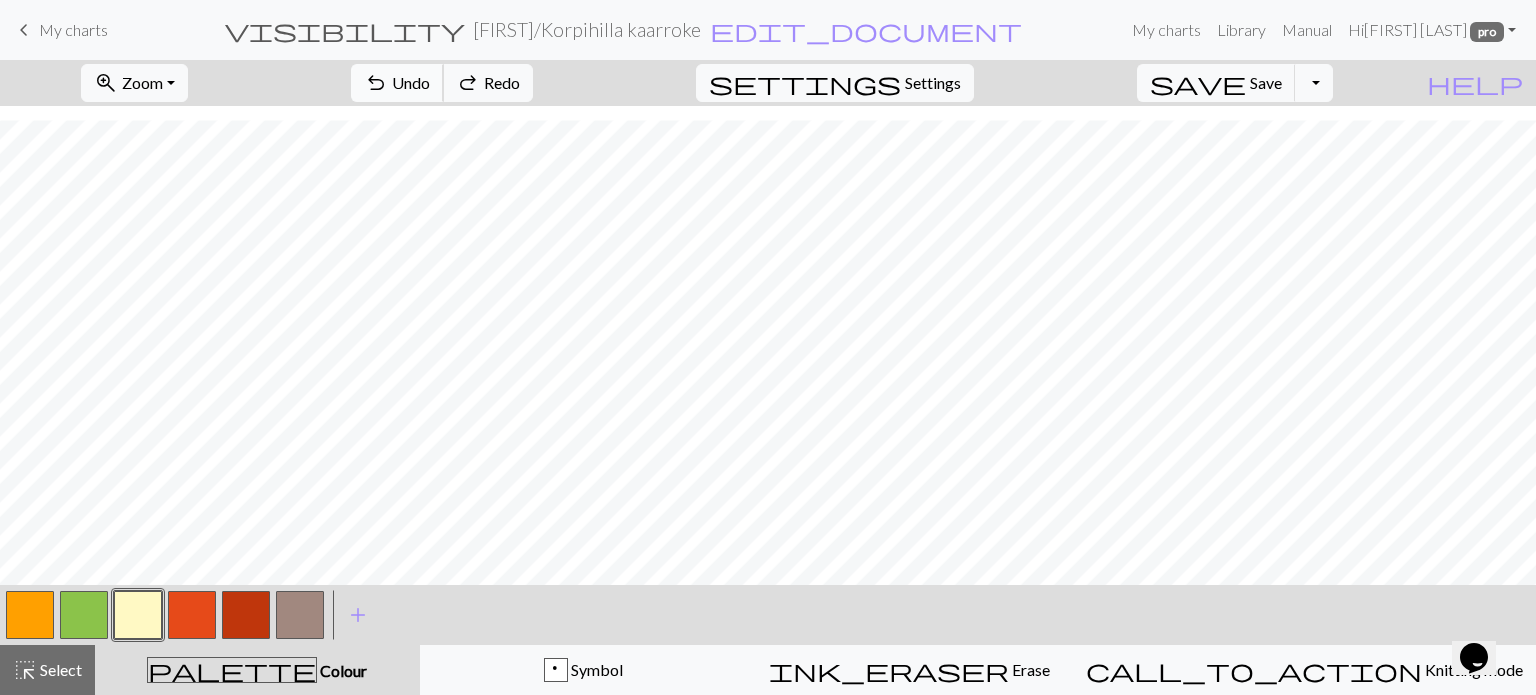 click on "Undo" at bounding box center [411, 82] 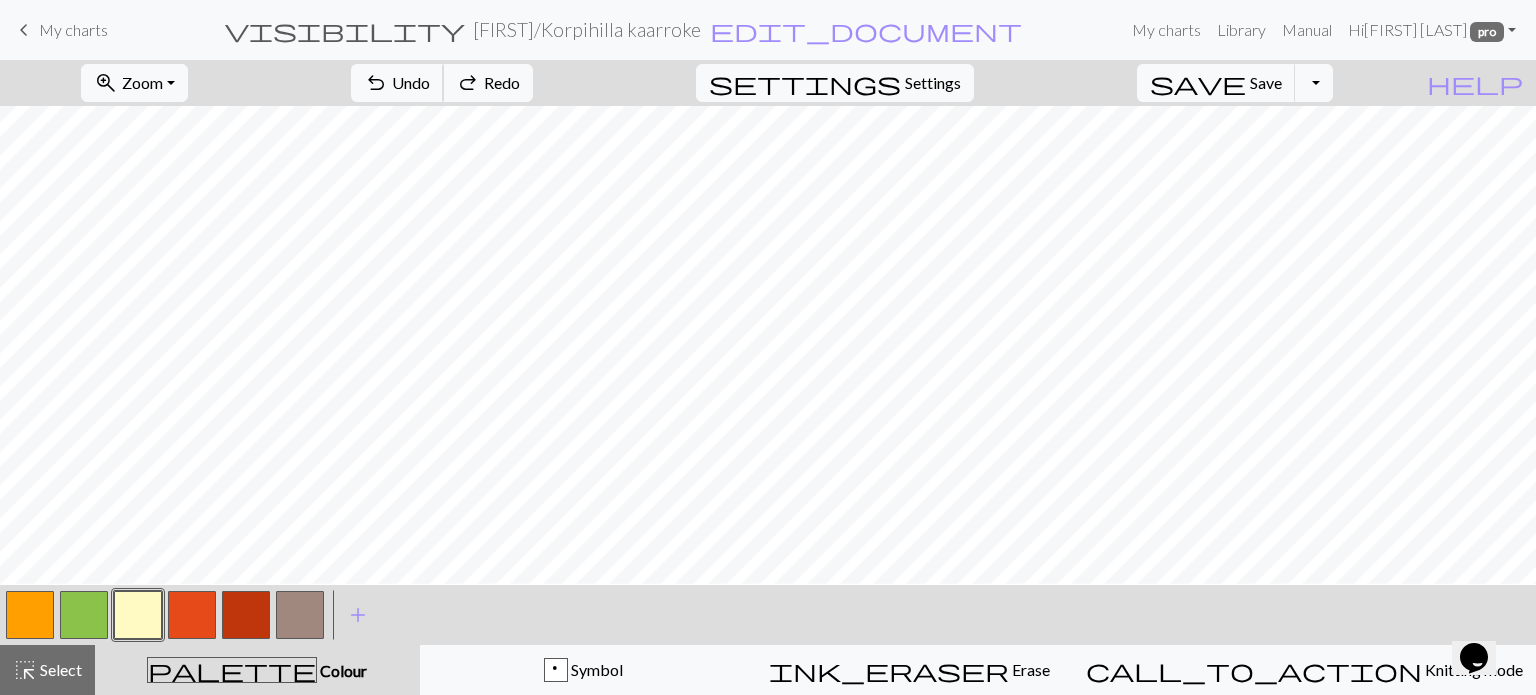 scroll, scrollTop: 25, scrollLeft: 0, axis: vertical 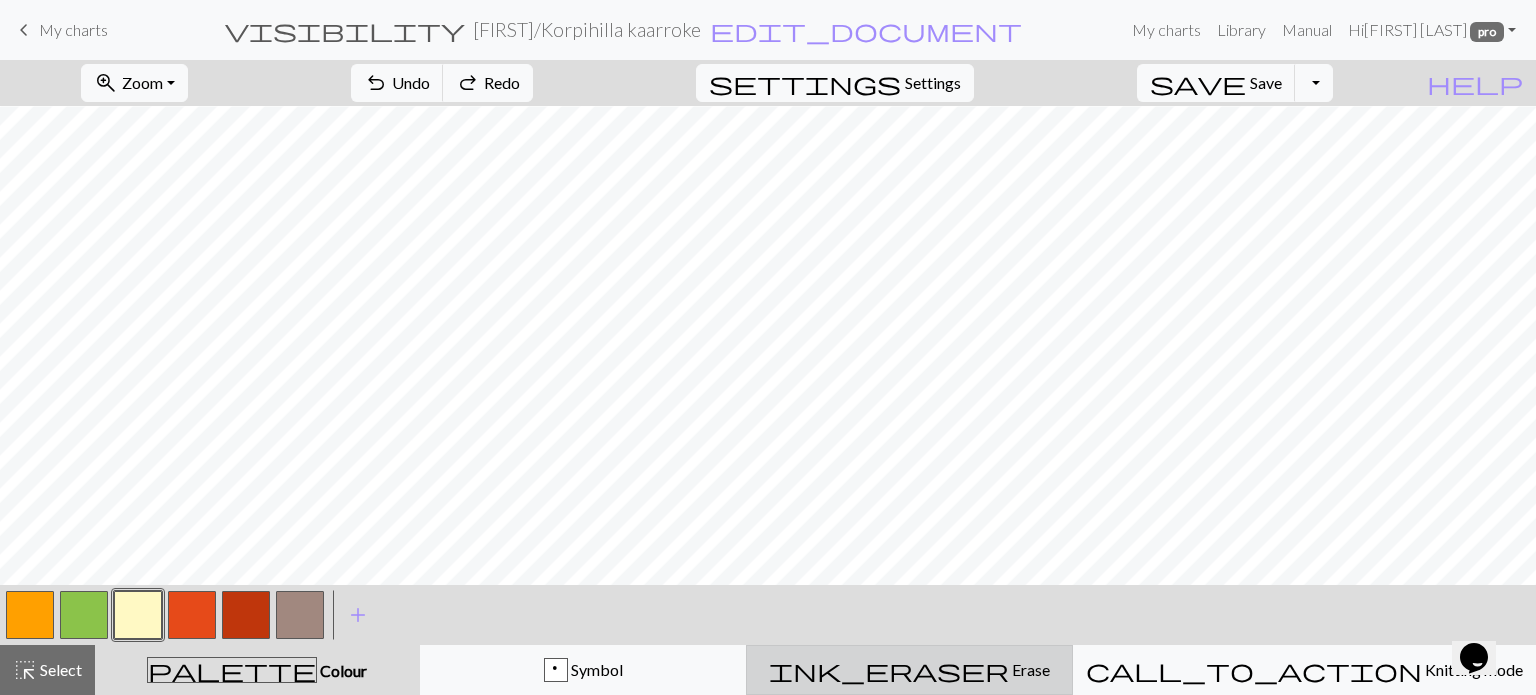 click on "Erase" at bounding box center (1029, 669) 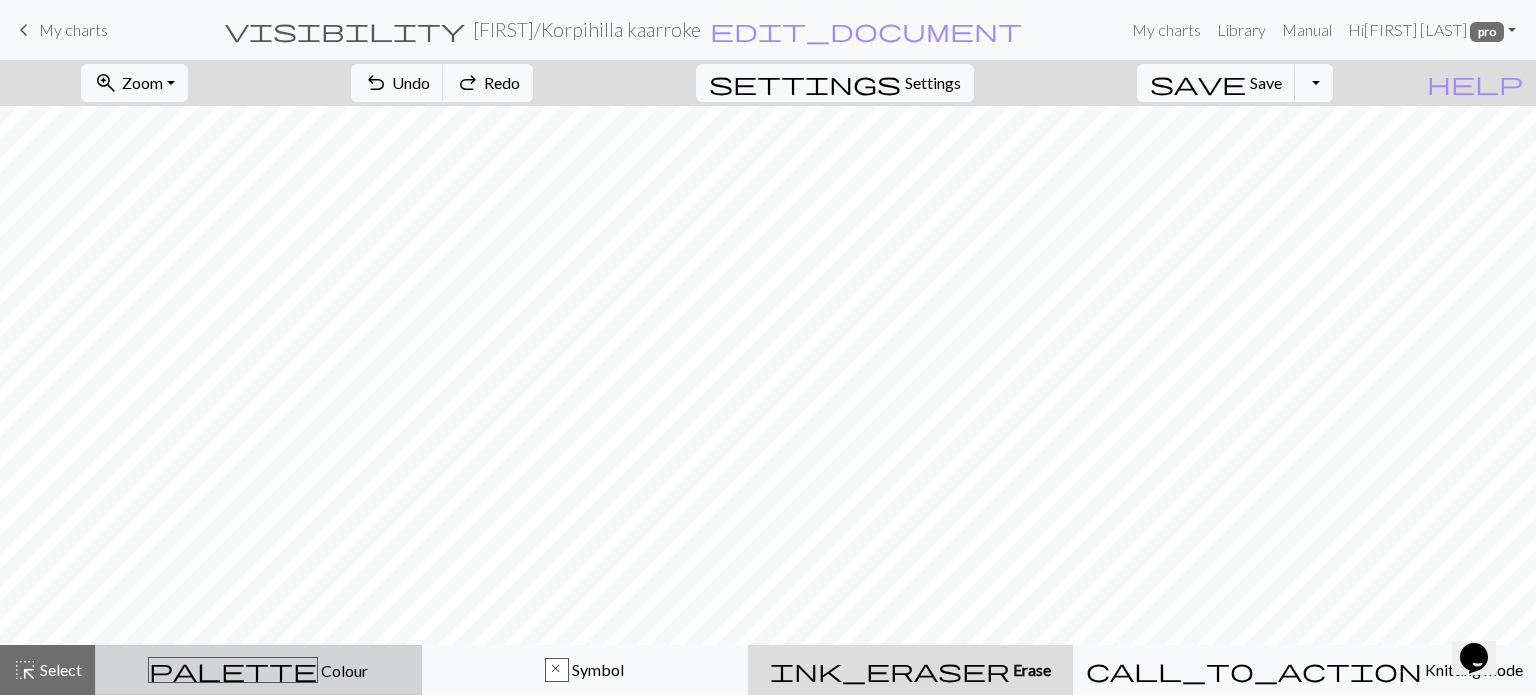 click on "Colour" at bounding box center [343, 670] 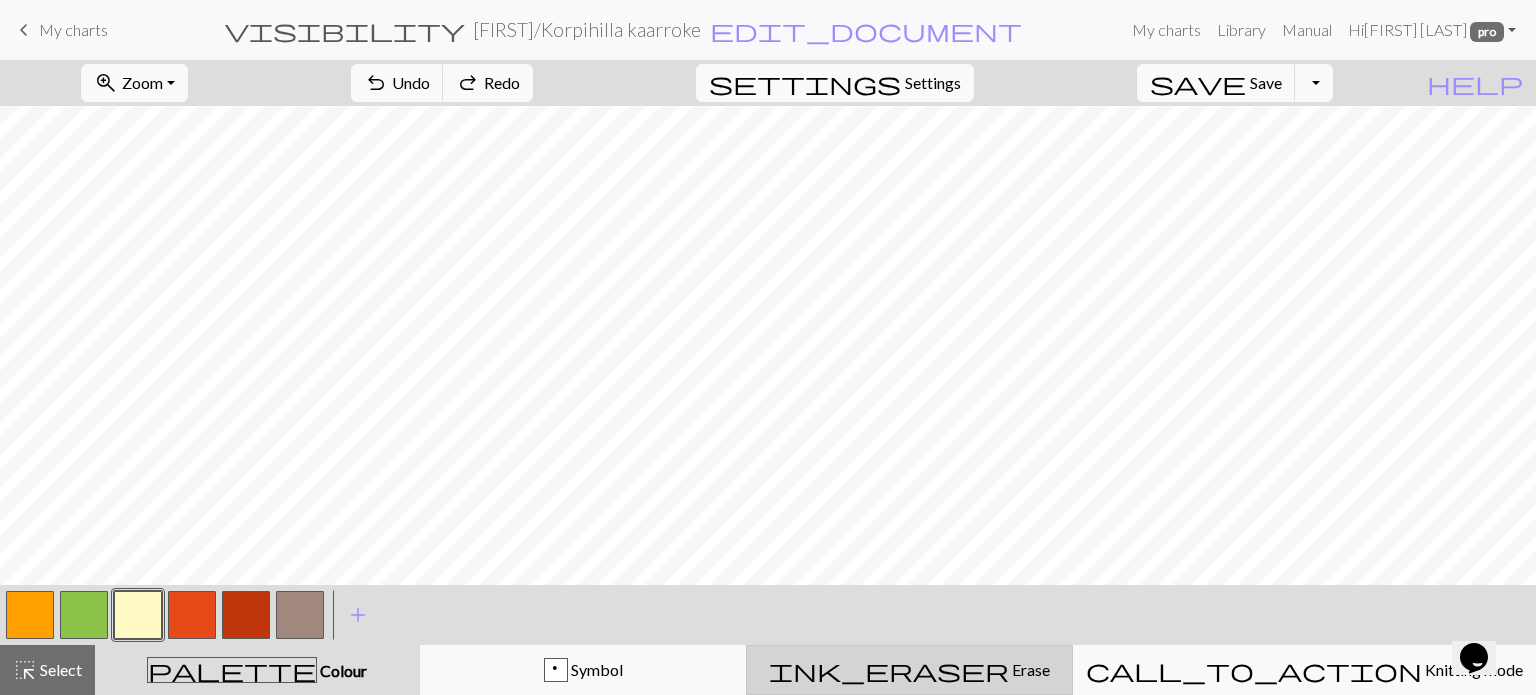 click on "Erase" at bounding box center (1029, 669) 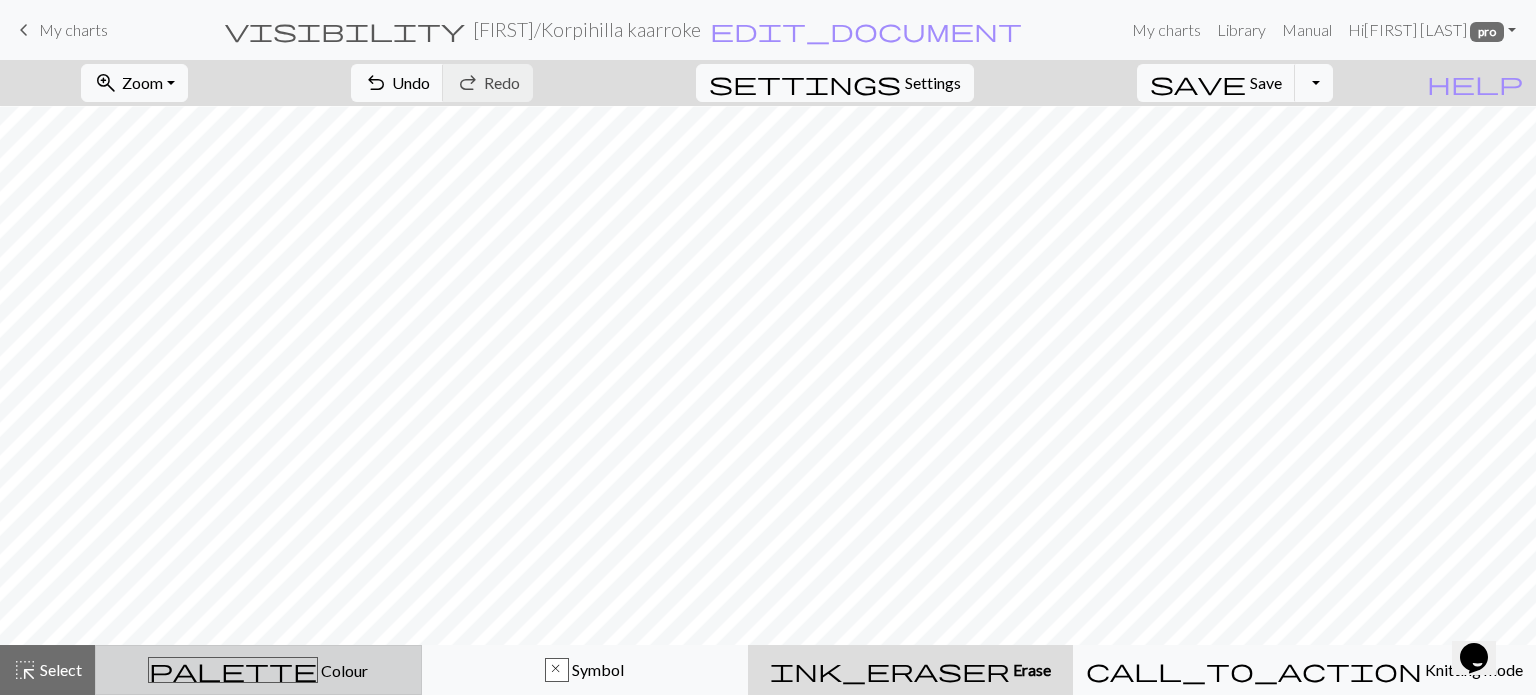 drag, startPoint x: 60, startPoint y: 667, endPoint x: 168, endPoint y: 644, distance: 110.42192 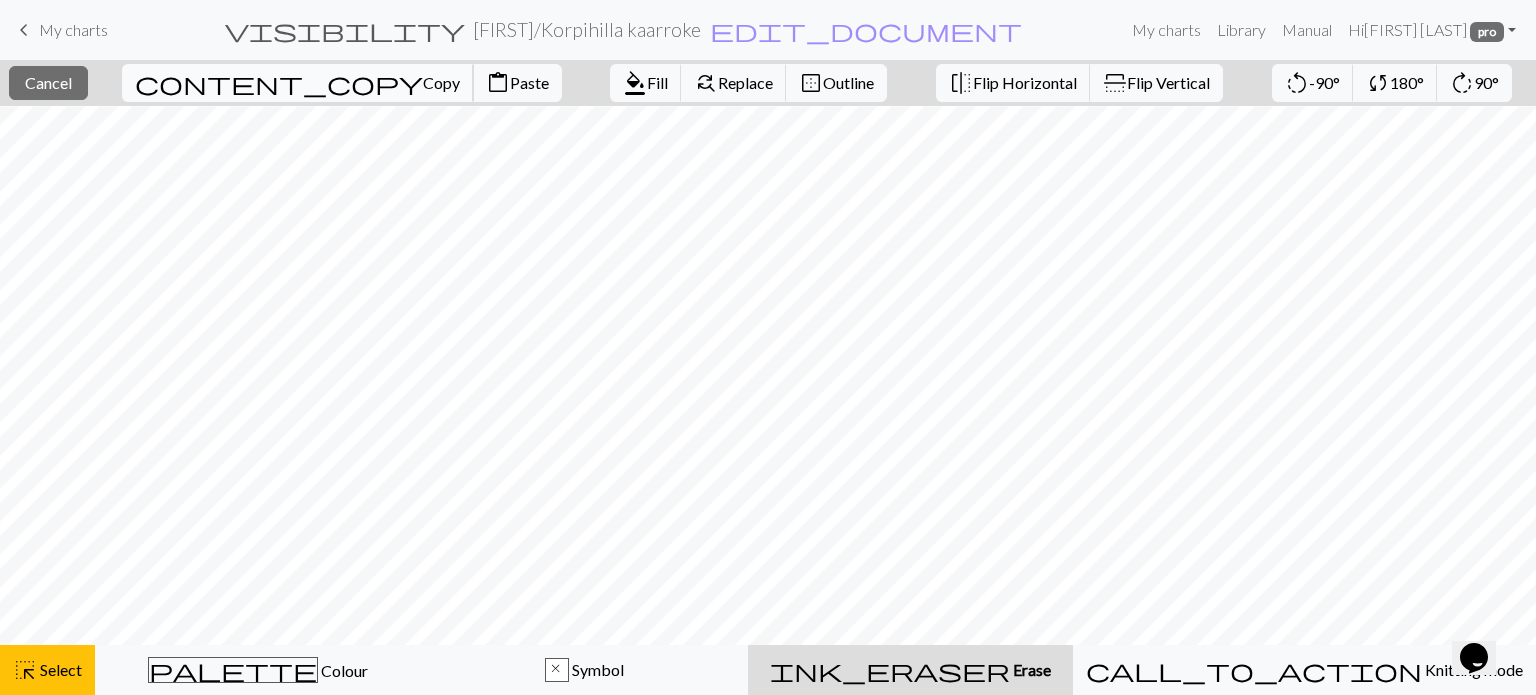 click on "Copy" at bounding box center [441, 82] 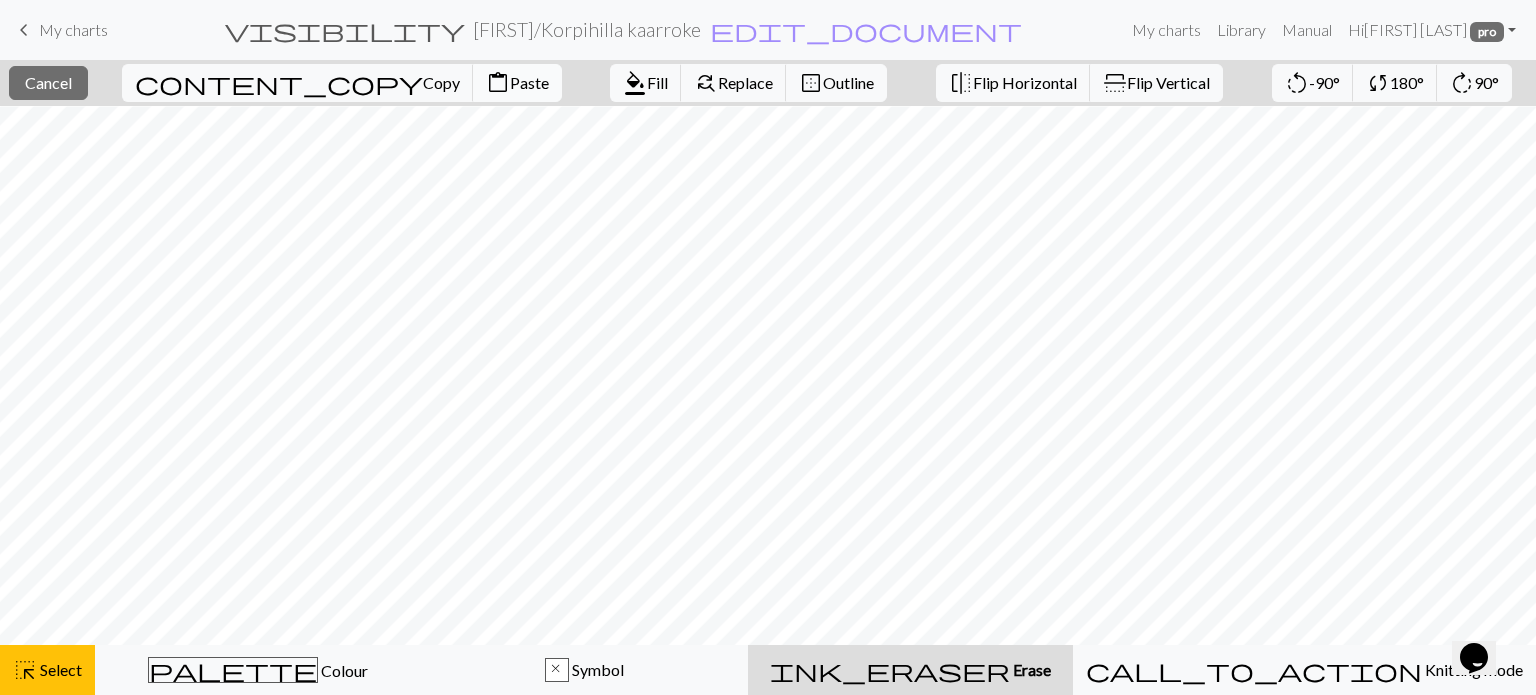 click on "Paste" at bounding box center (529, 82) 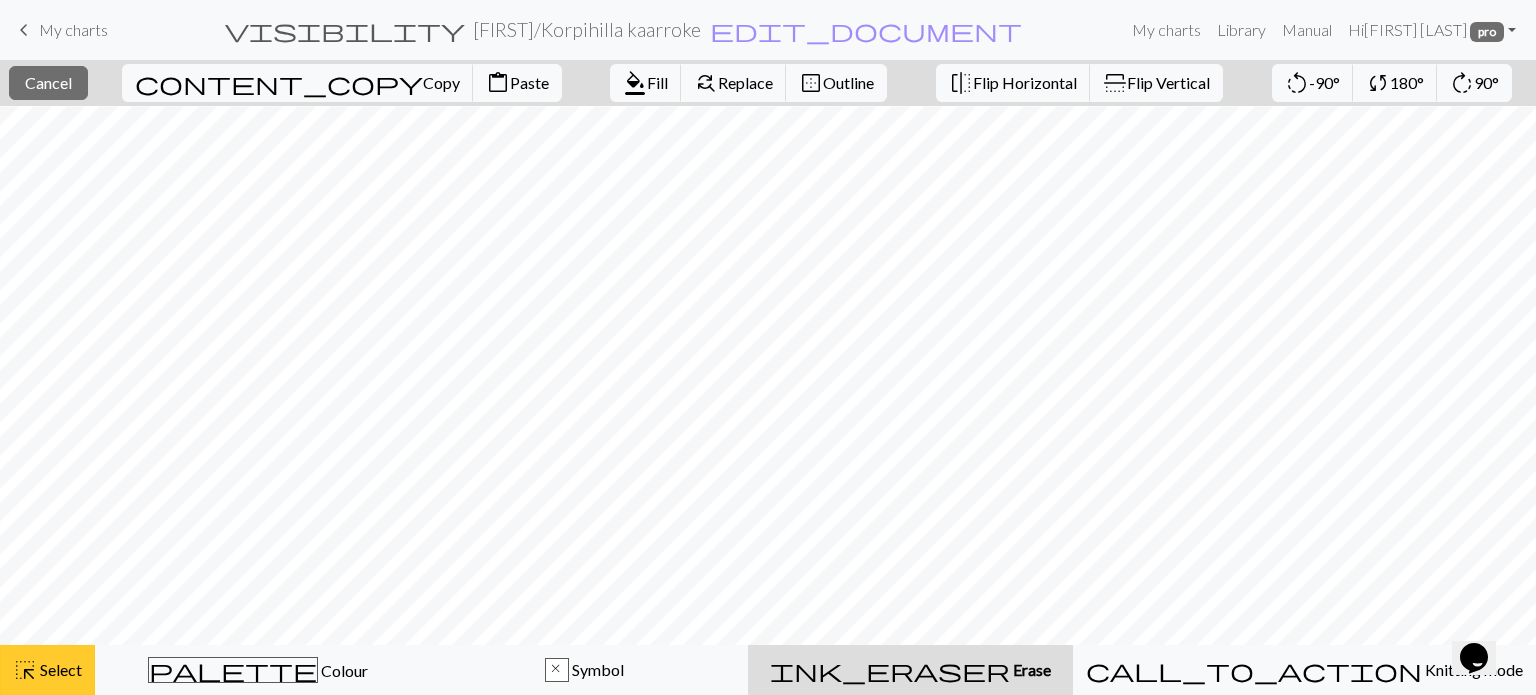 click on "Select" at bounding box center [59, 669] 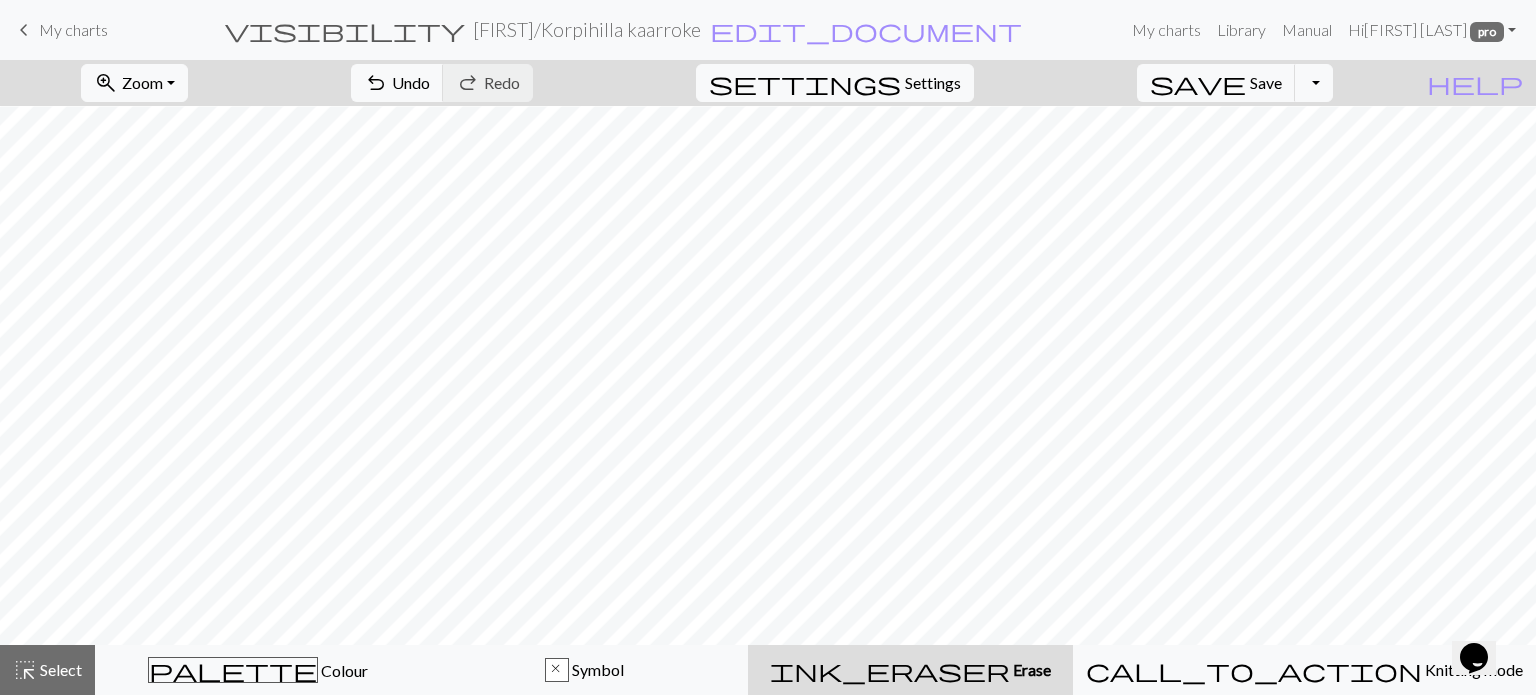 click on "Erase" at bounding box center [1030, 669] 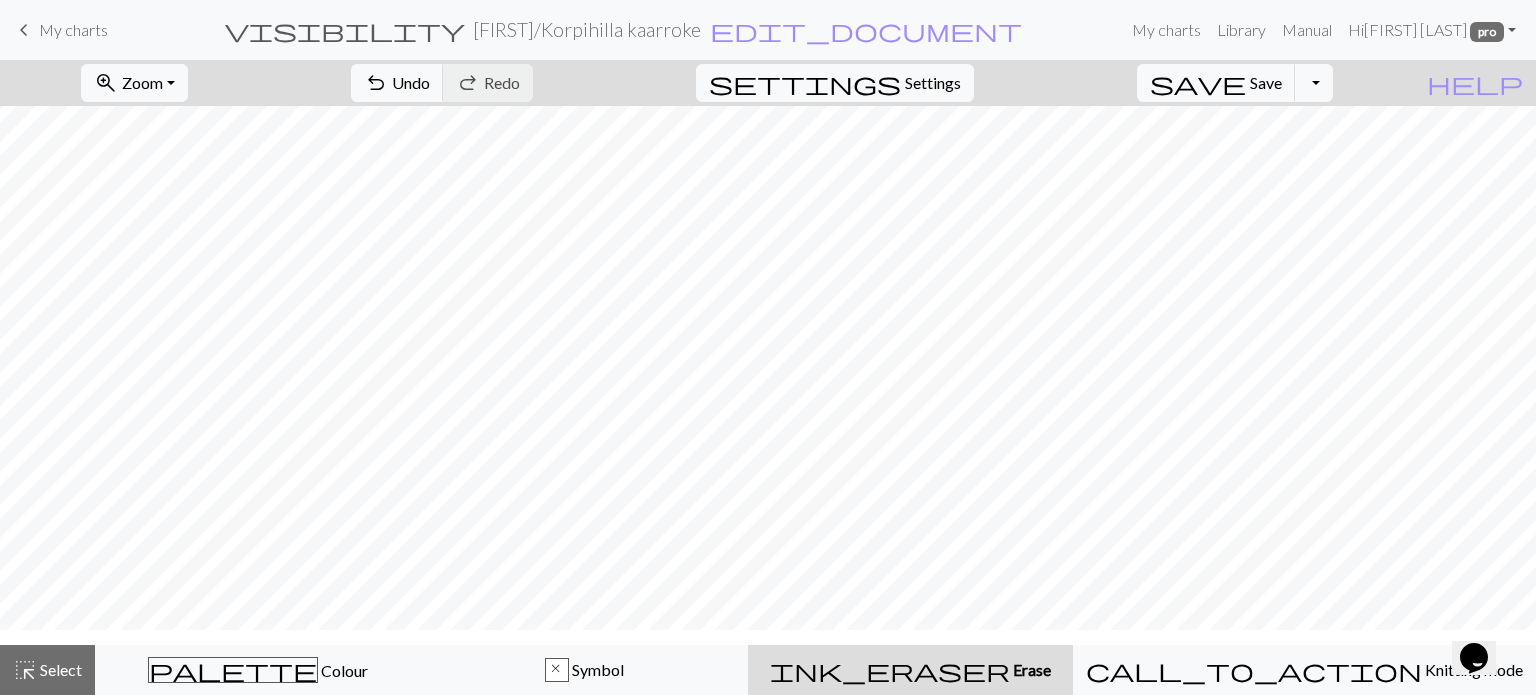 scroll, scrollTop: 0, scrollLeft: 0, axis: both 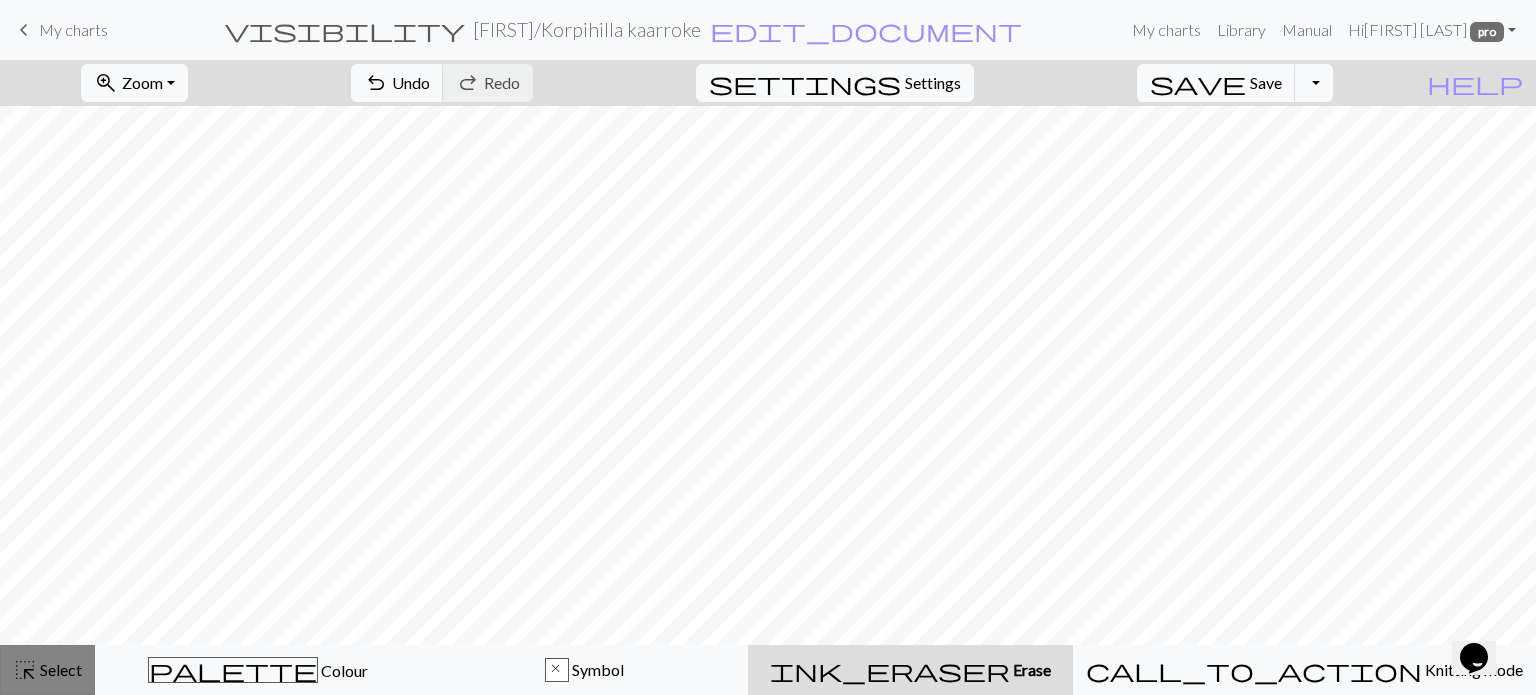 click on "highlight_alt   Select   Select" at bounding box center (47, 670) 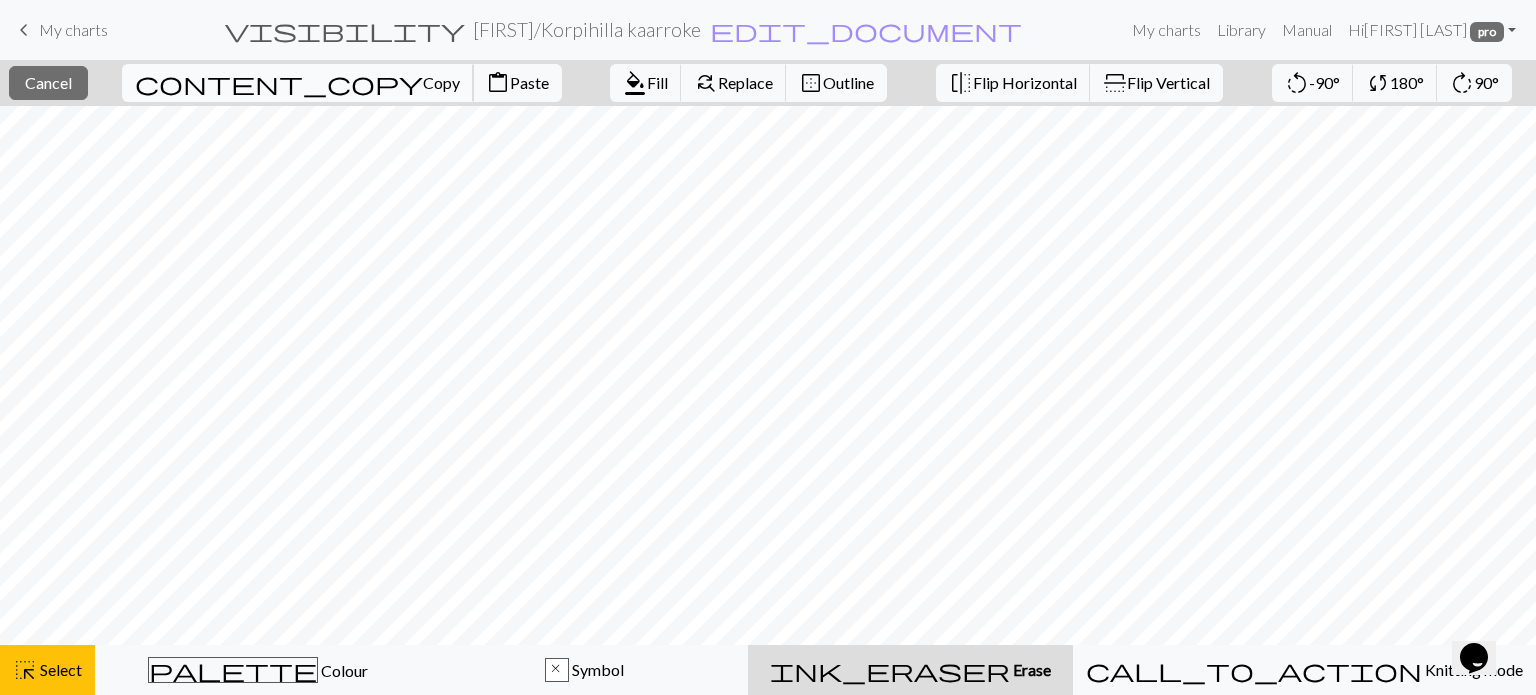 click on "content_copy" at bounding box center (279, 83) 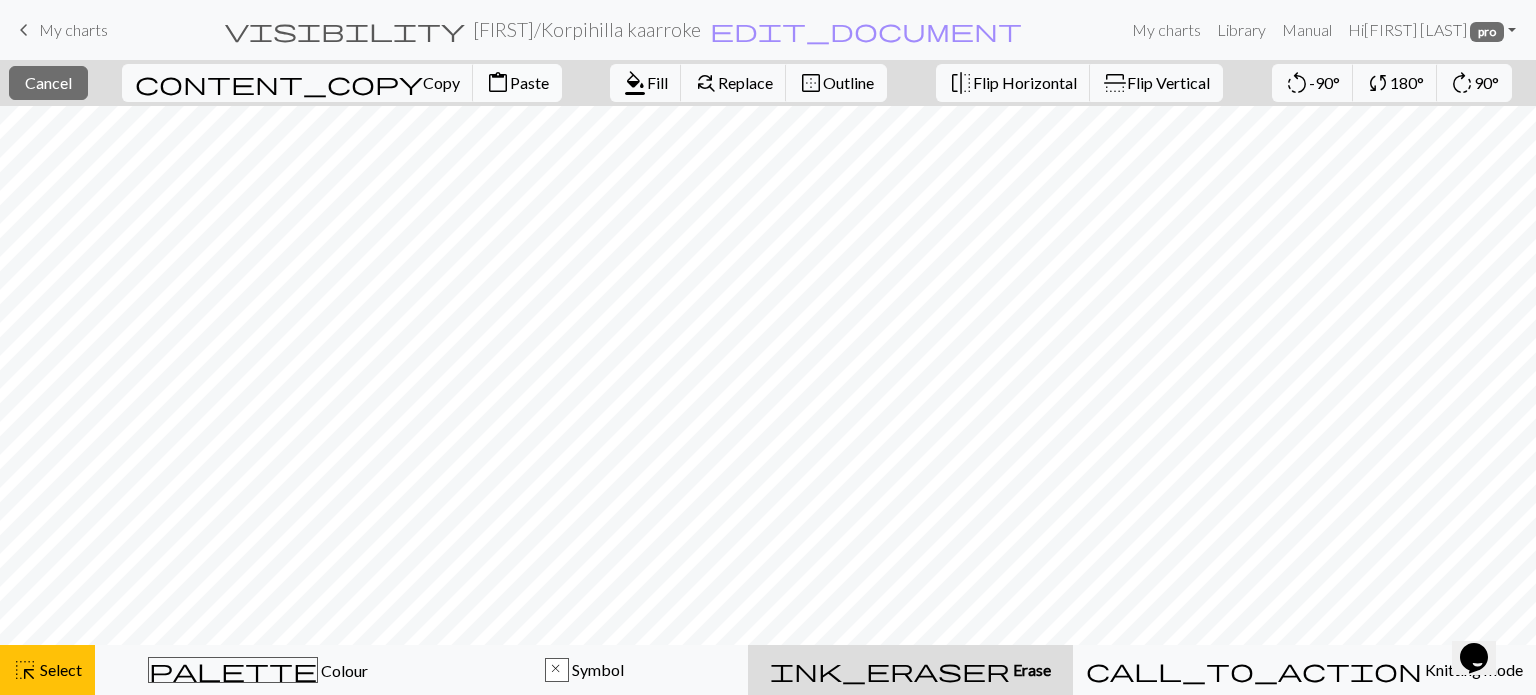 click on "Paste" at bounding box center [529, 82] 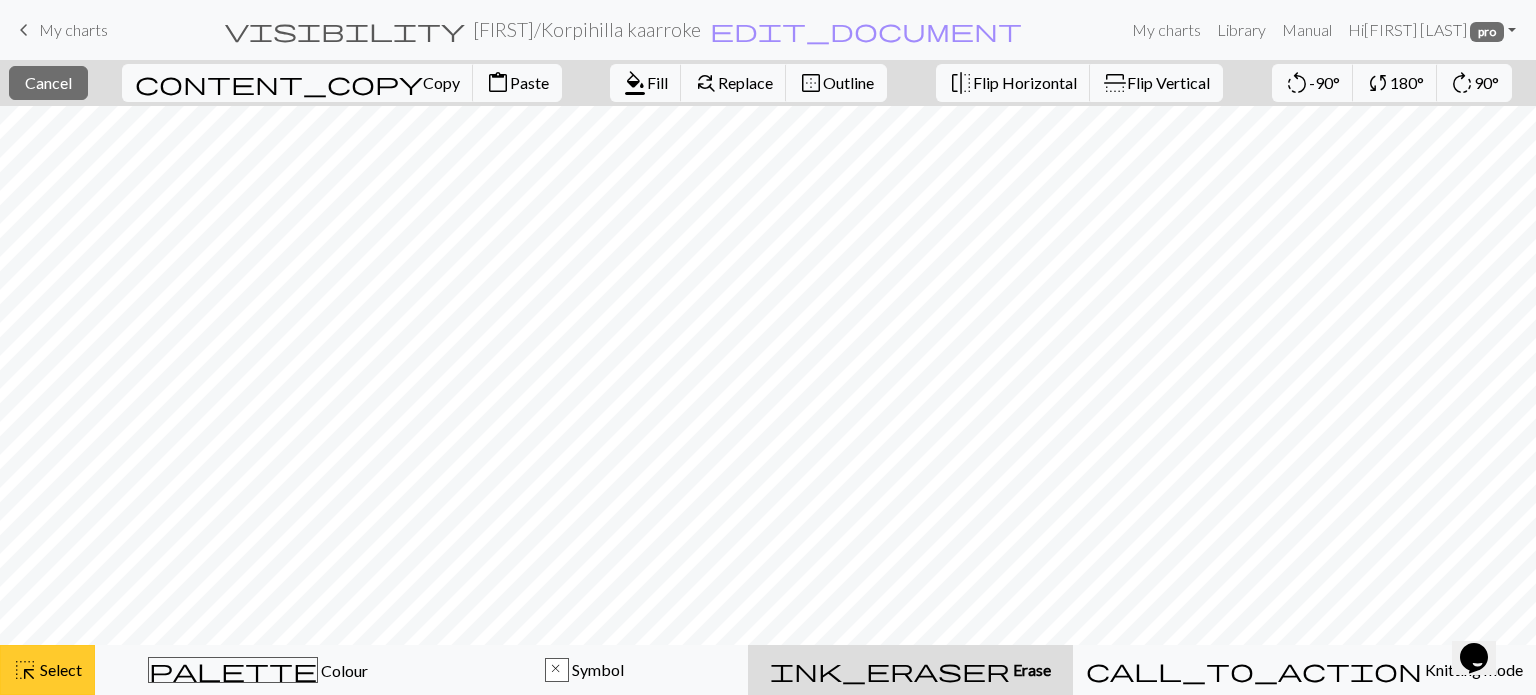 click on "Select" at bounding box center [59, 669] 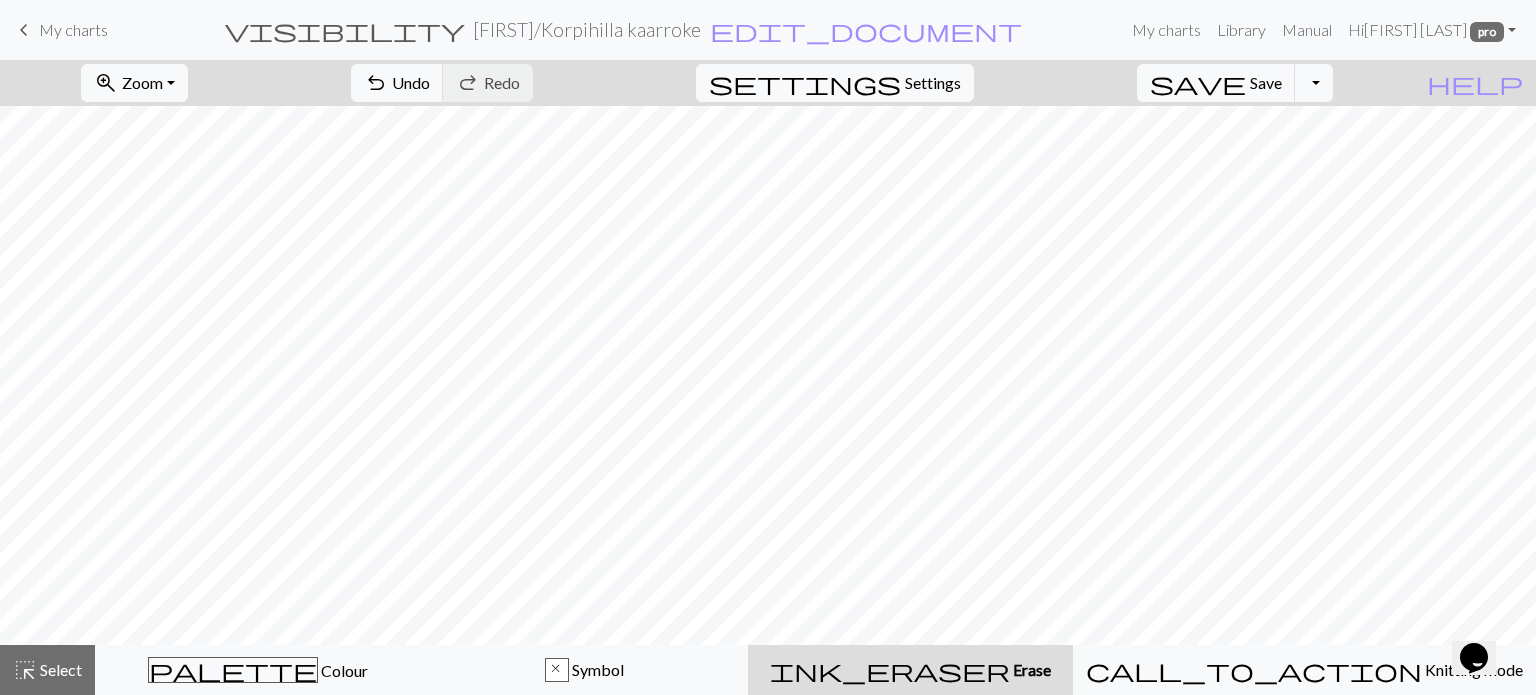 click on "ink_eraser" at bounding box center [890, 670] 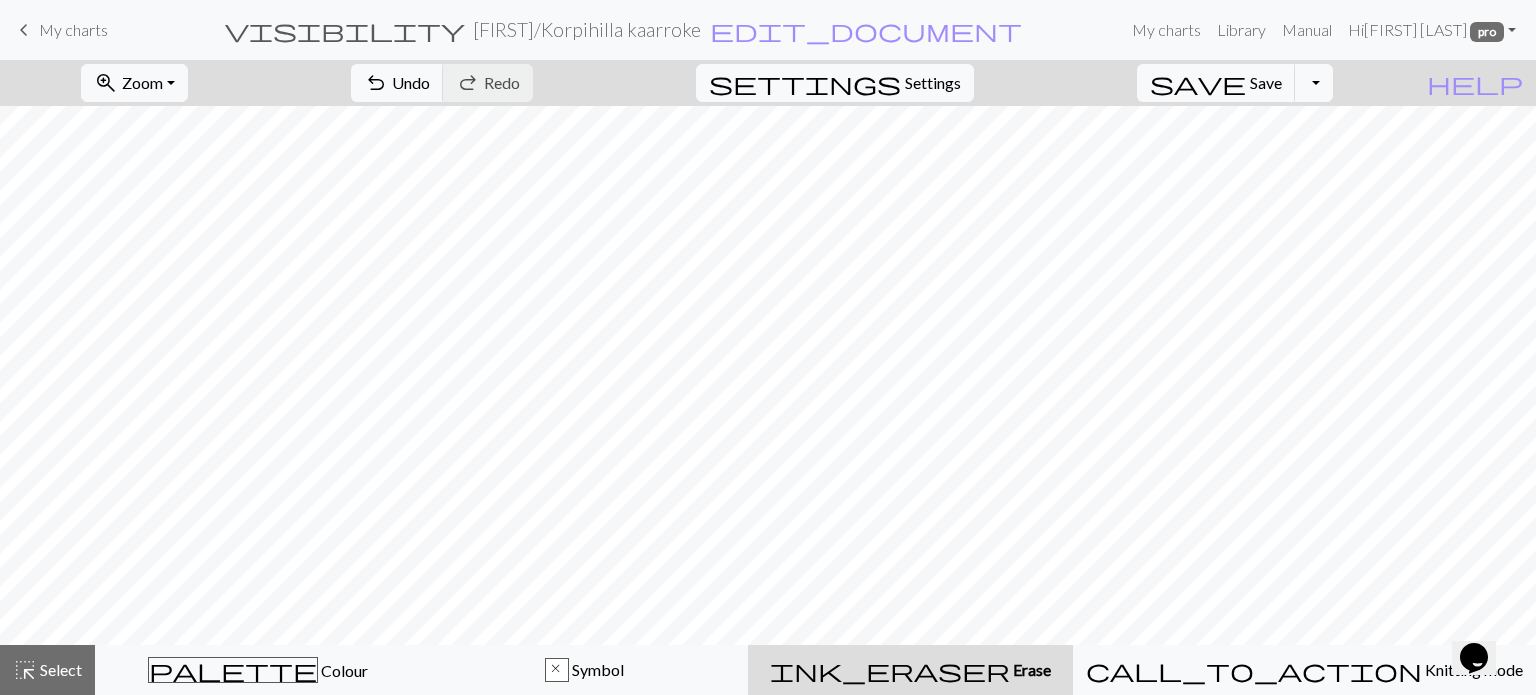 scroll, scrollTop: 65, scrollLeft: 0, axis: vertical 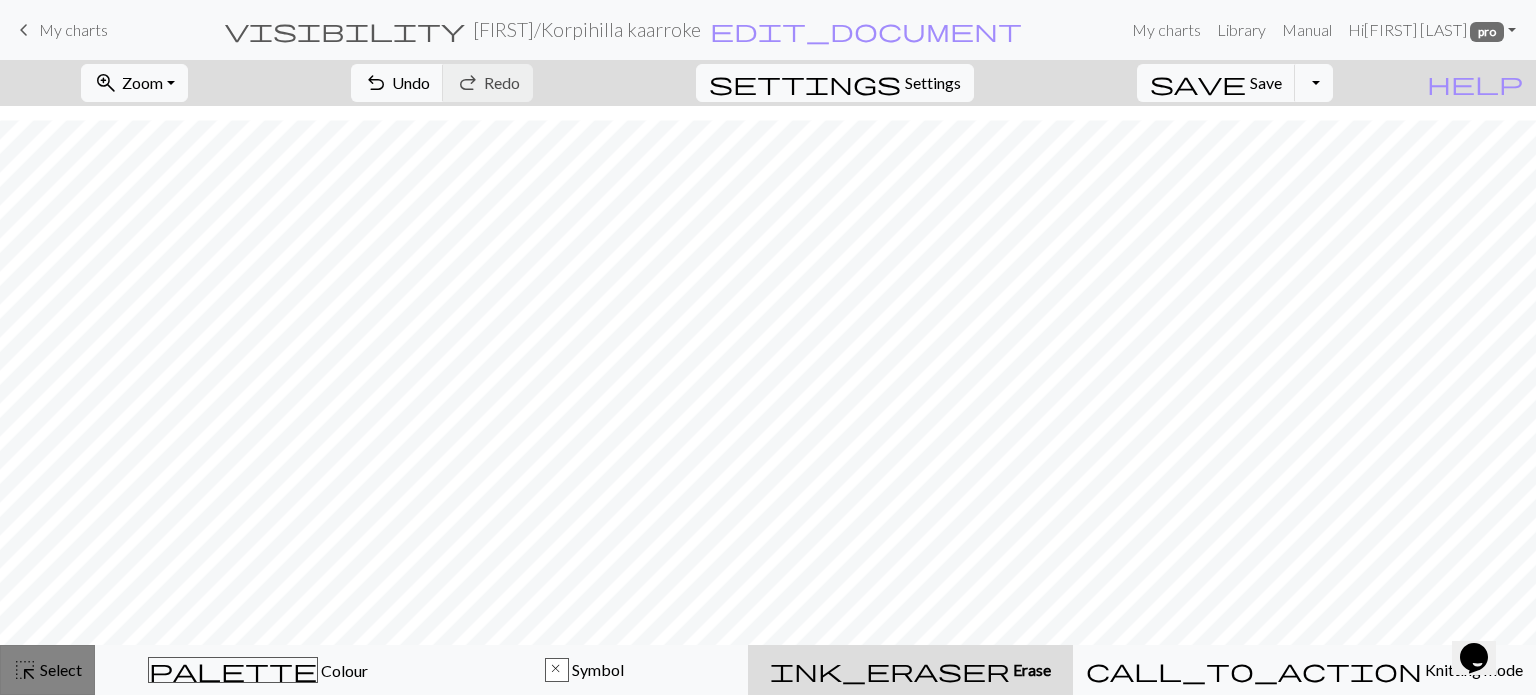 click on "Select" at bounding box center (59, 669) 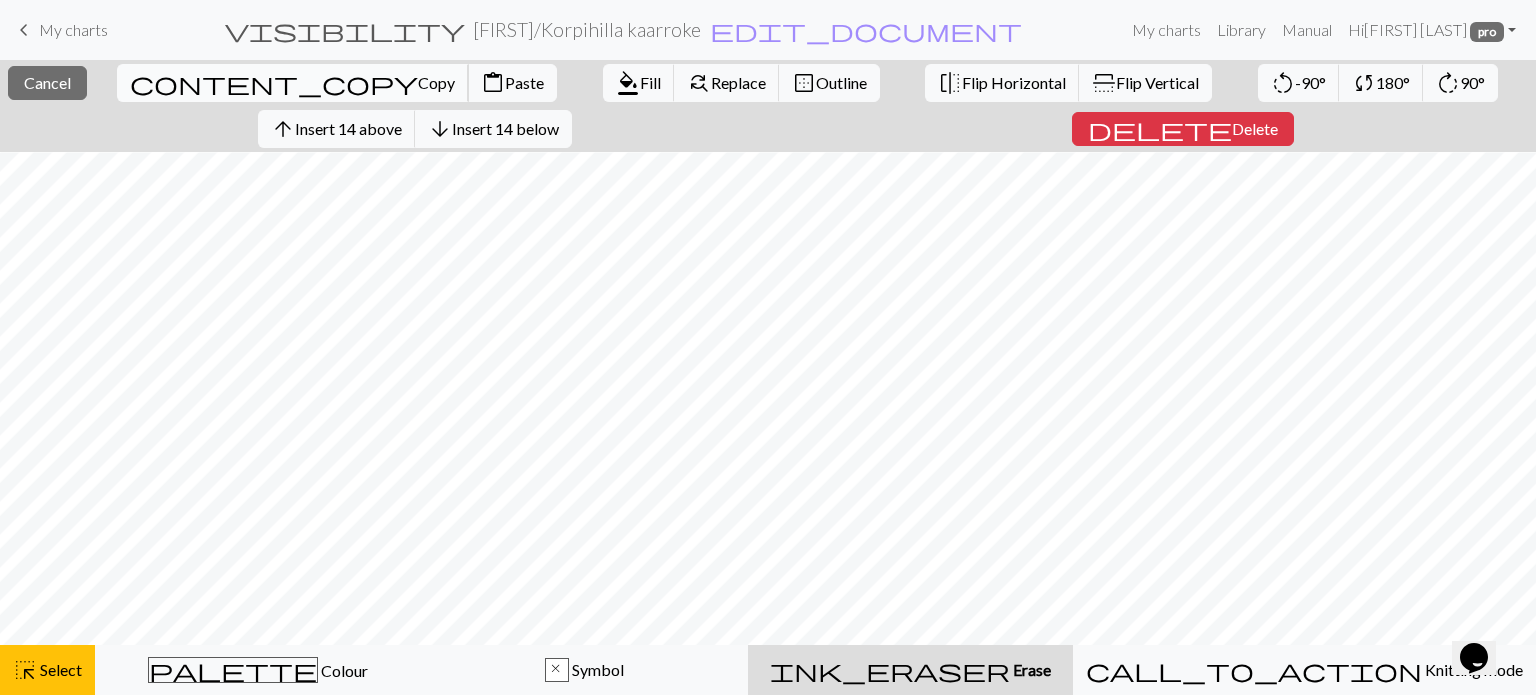 click on "Copy" at bounding box center [436, 82] 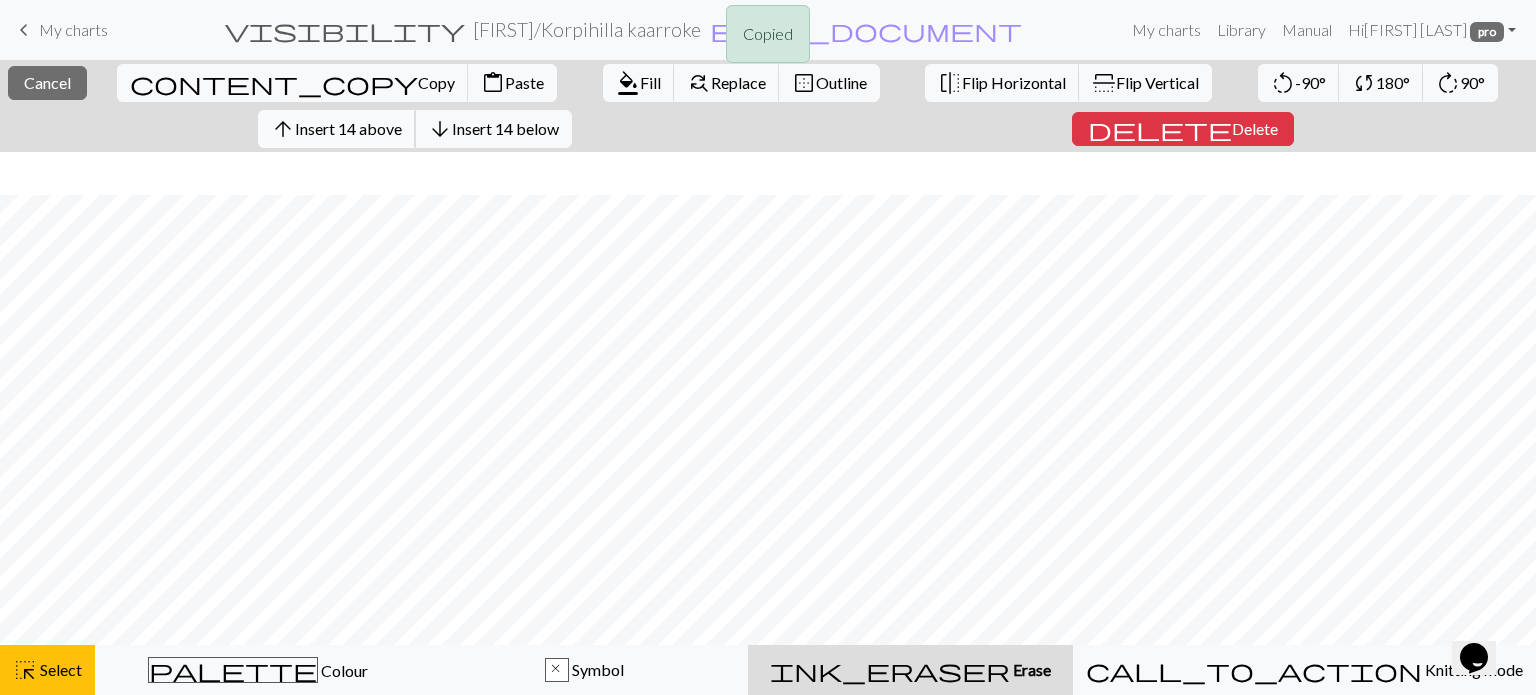 scroll, scrollTop: 111, scrollLeft: 0, axis: vertical 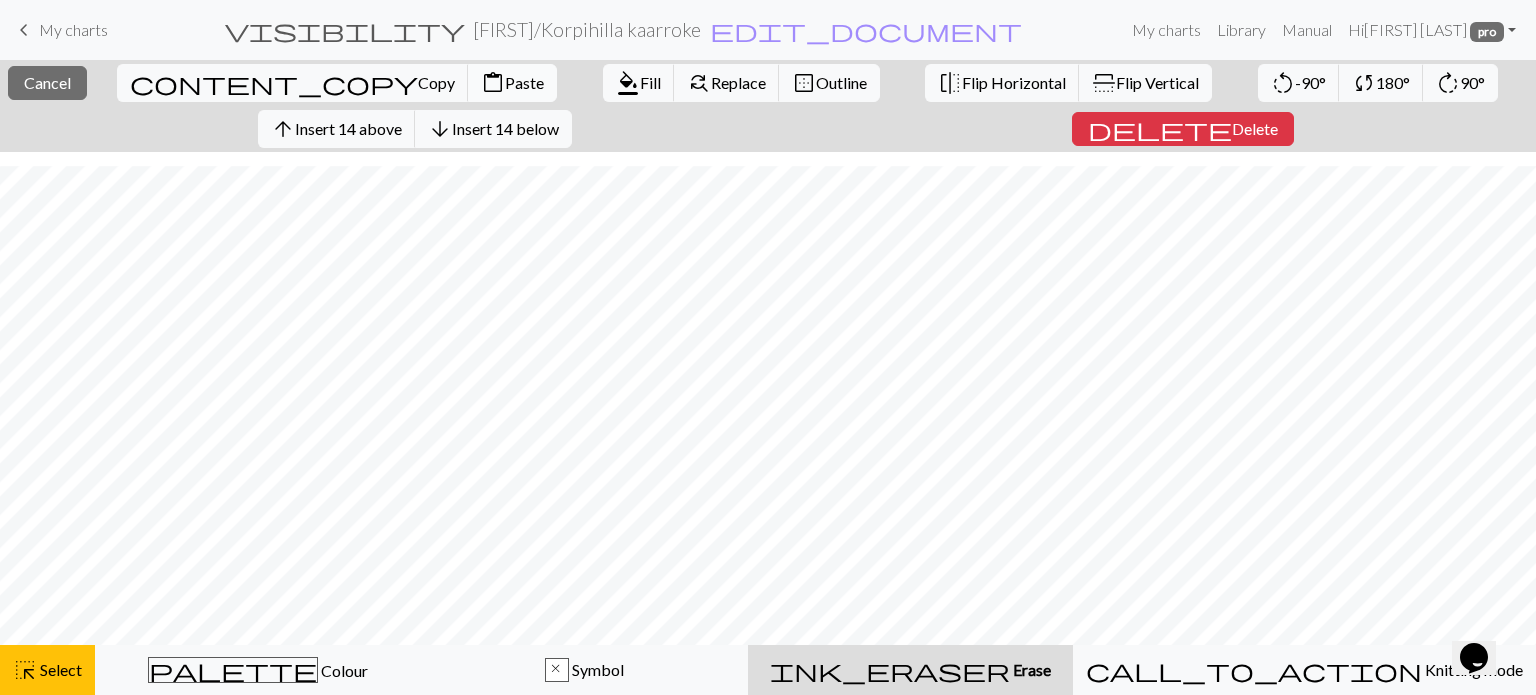 click on "Paste" at bounding box center [524, 82] 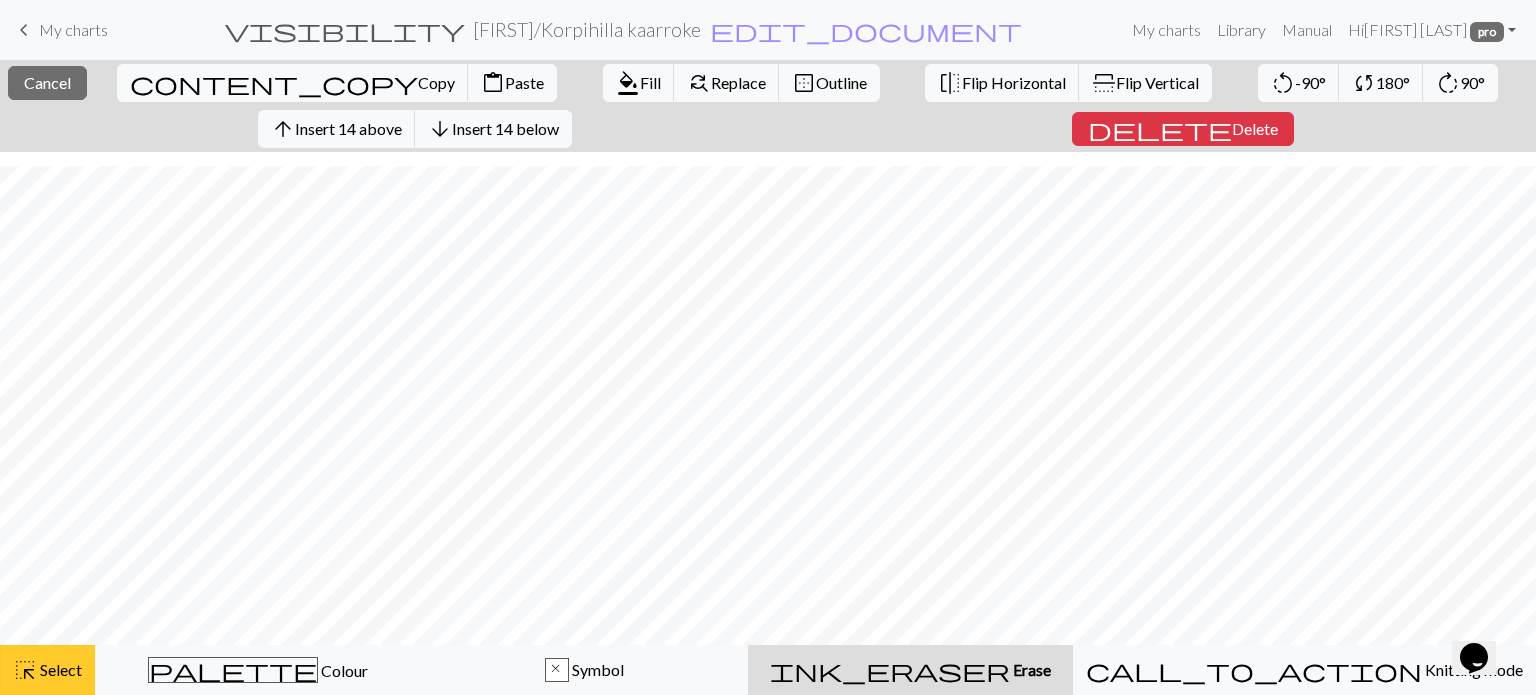 click on "Select" at bounding box center (59, 669) 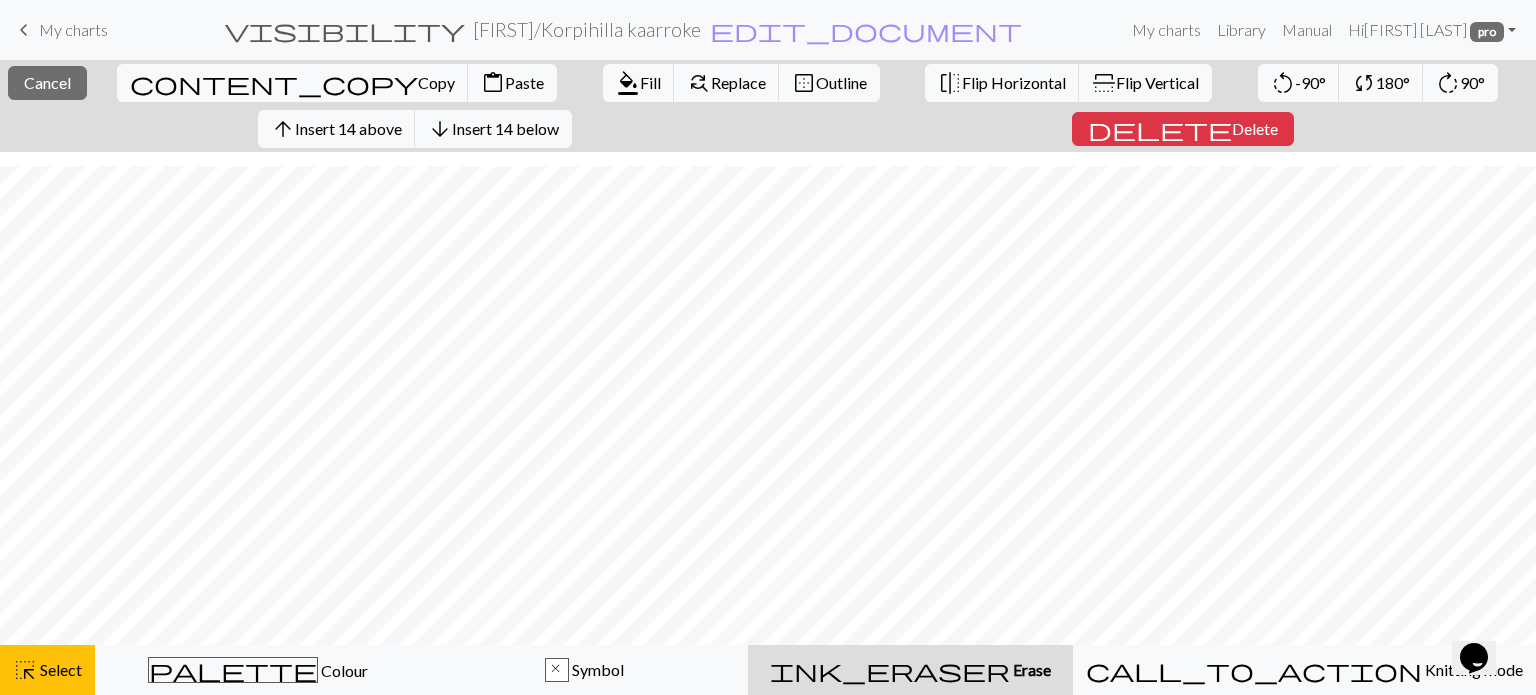 scroll, scrollTop: 65, scrollLeft: 0, axis: vertical 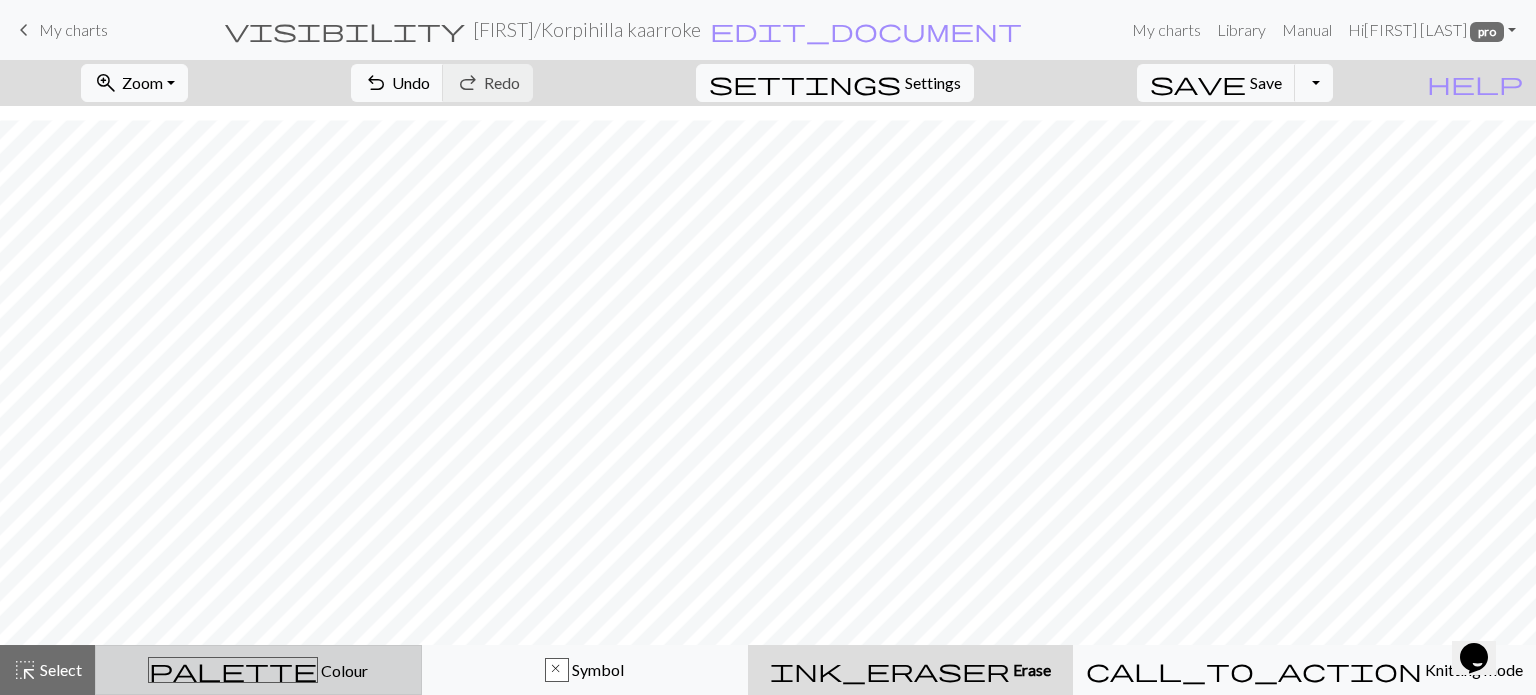 click on "Colour" at bounding box center [343, 670] 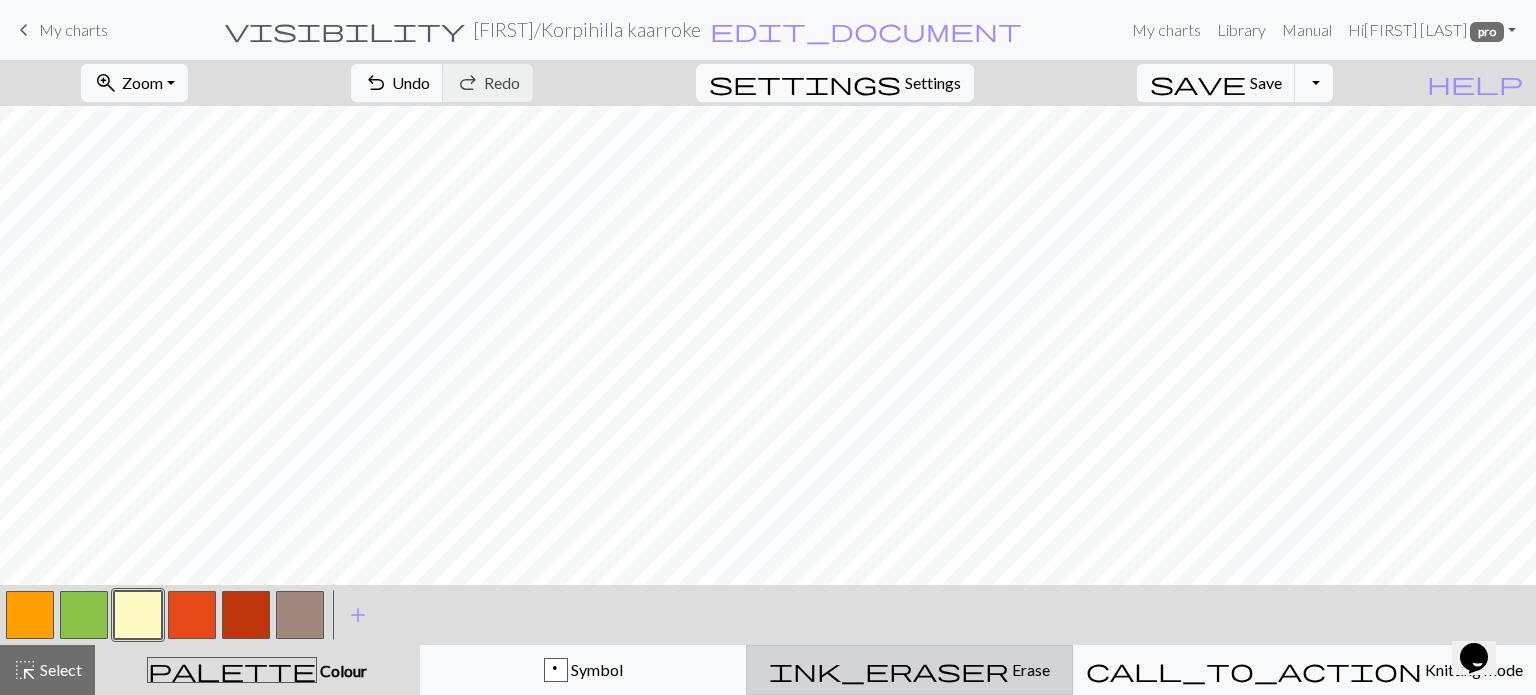 click on "Erase" at bounding box center (1029, 669) 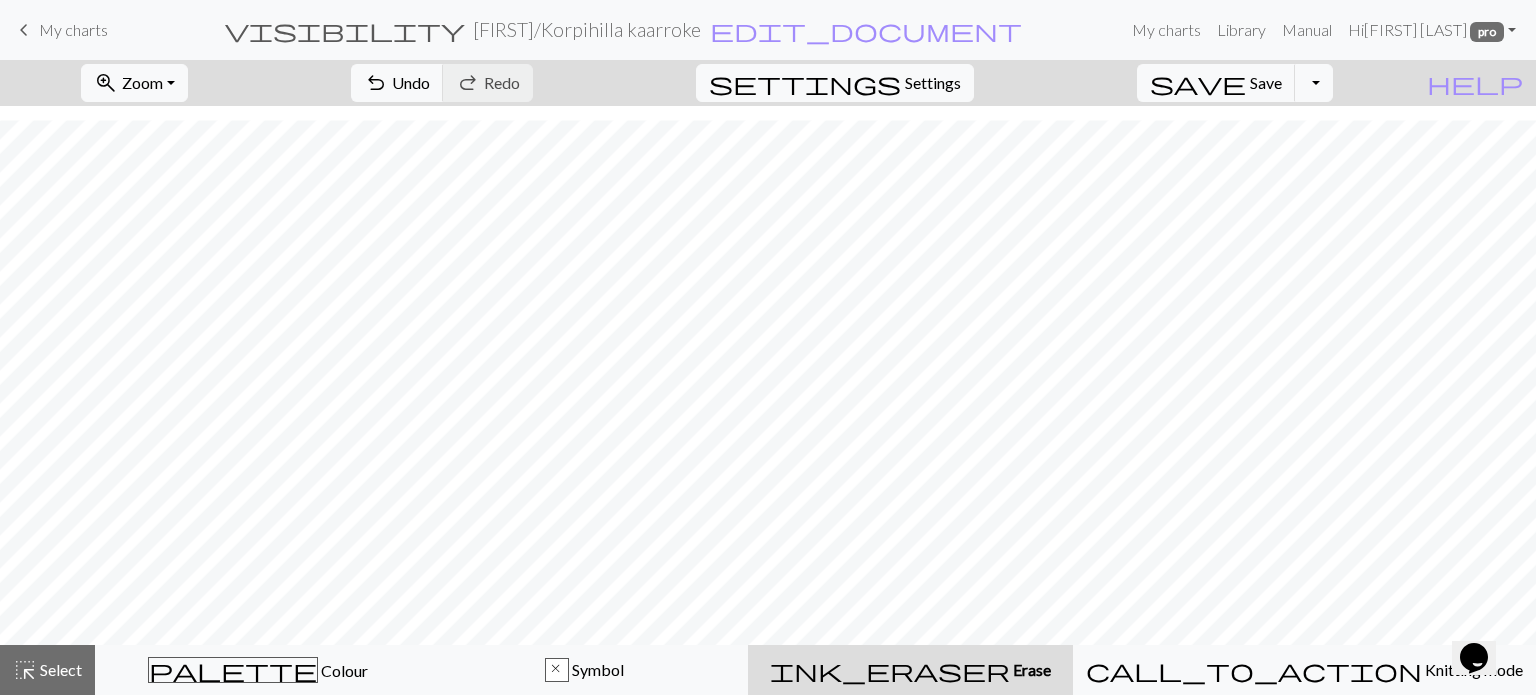 click on "Erase" at bounding box center (1030, 669) 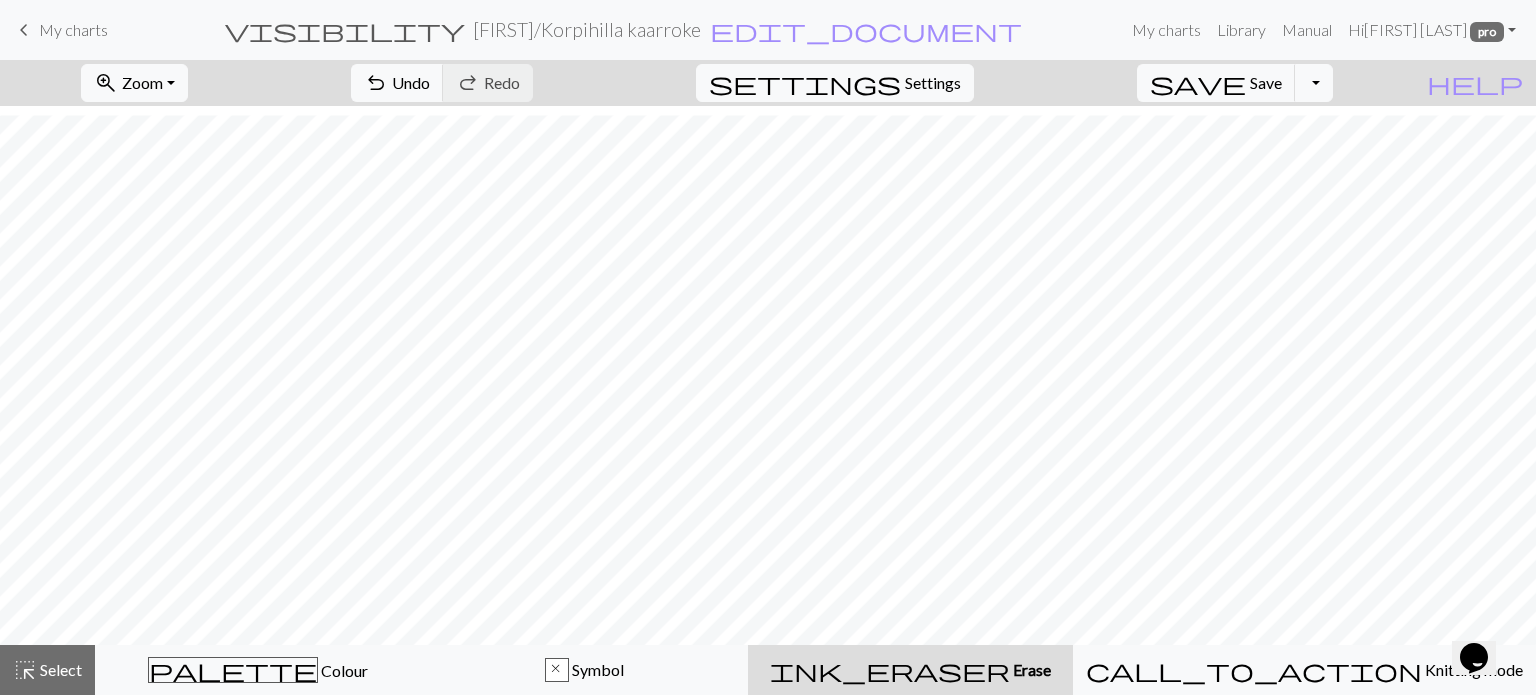 scroll, scrollTop: 65, scrollLeft: 0, axis: vertical 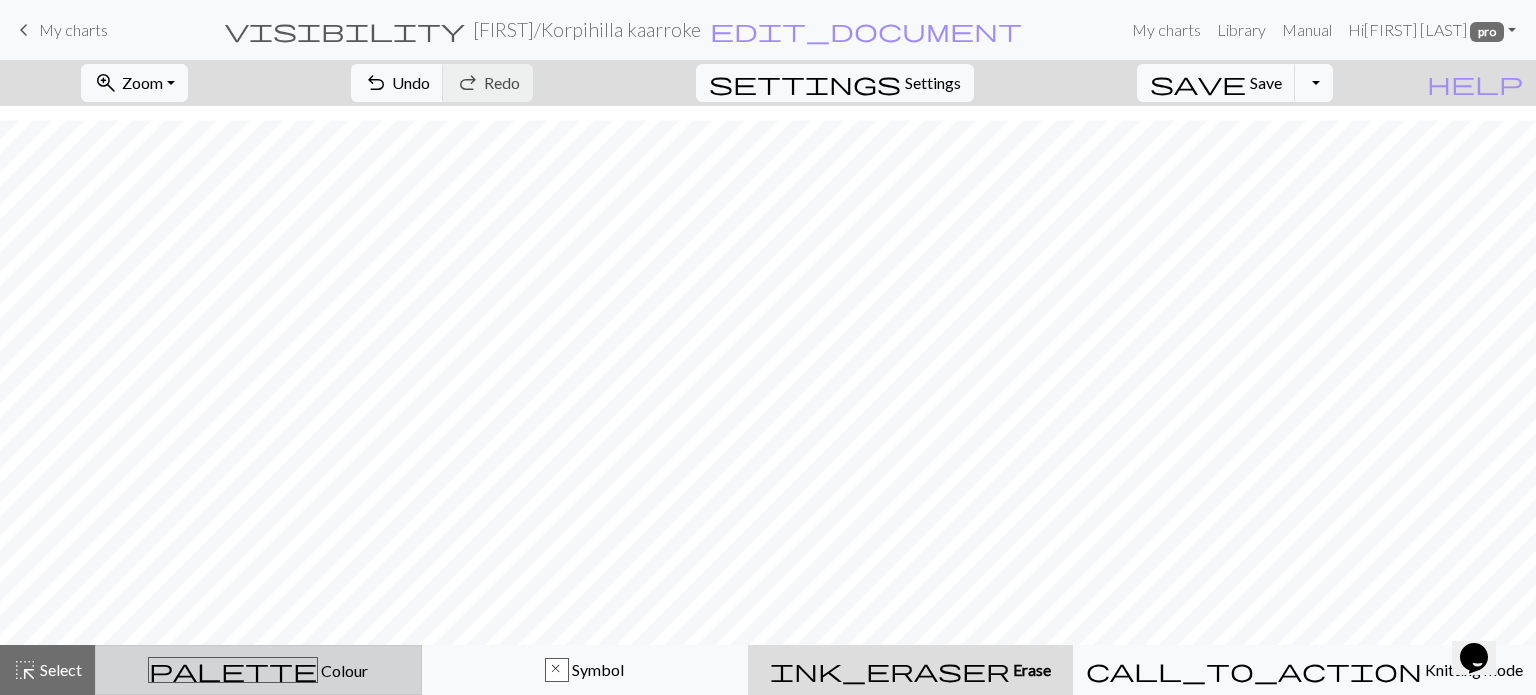 click on "Colour" at bounding box center (343, 670) 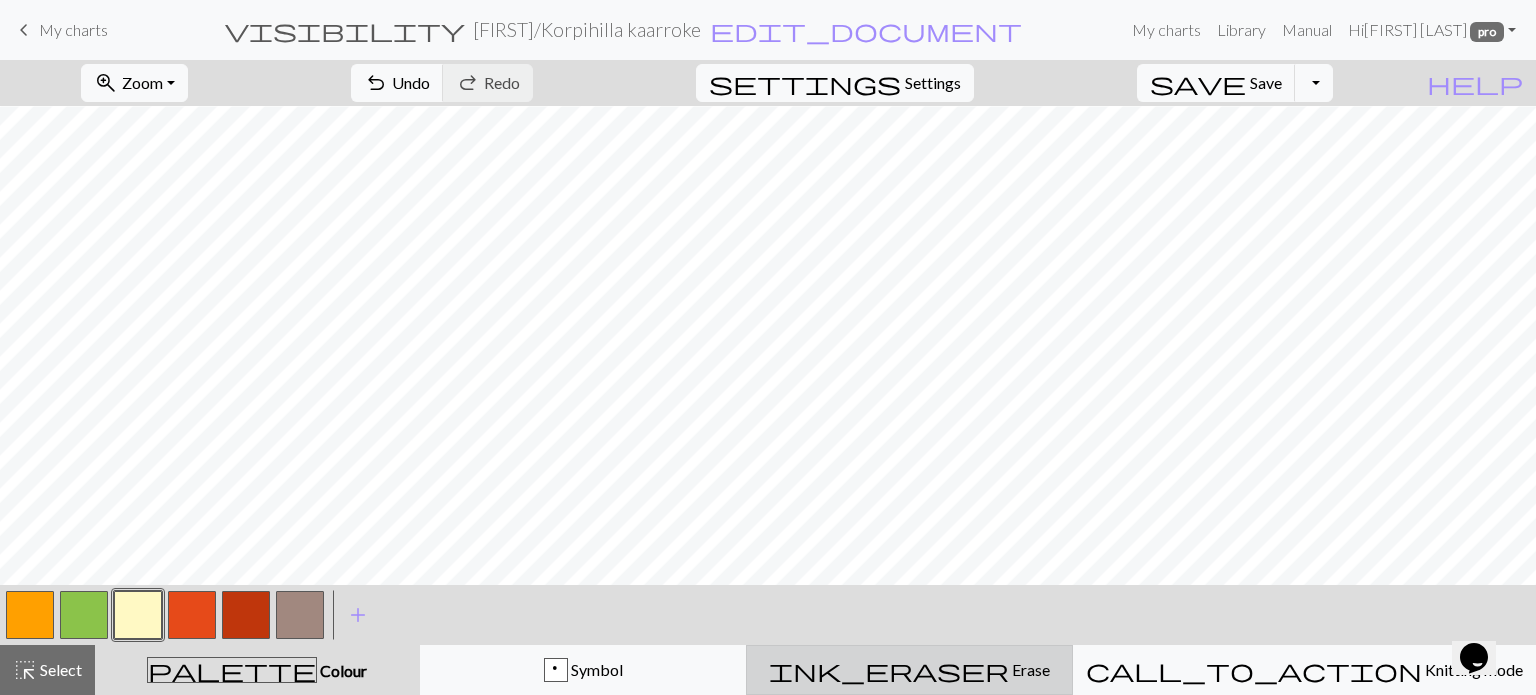 click on "Erase" at bounding box center (1029, 669) 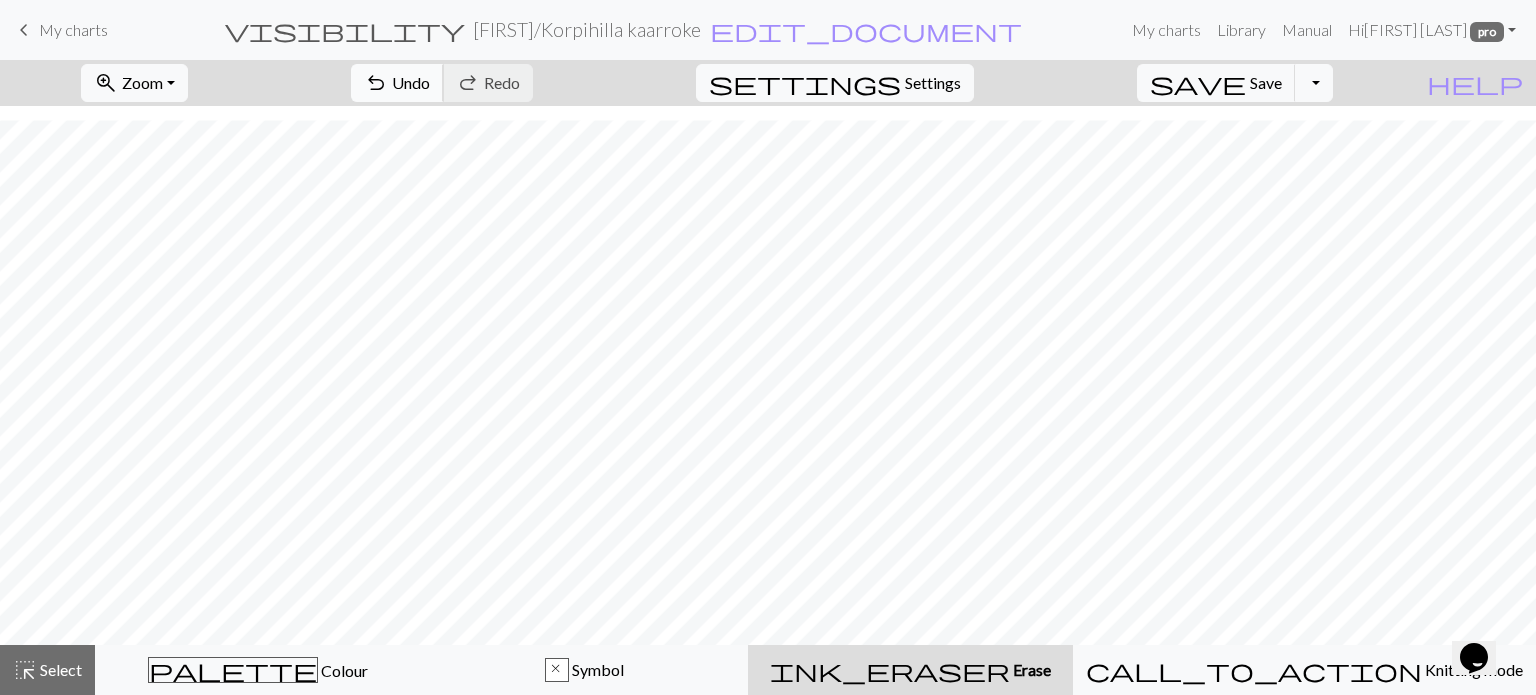 click on "undo Undo Undo" at bounding box center [397, 83] 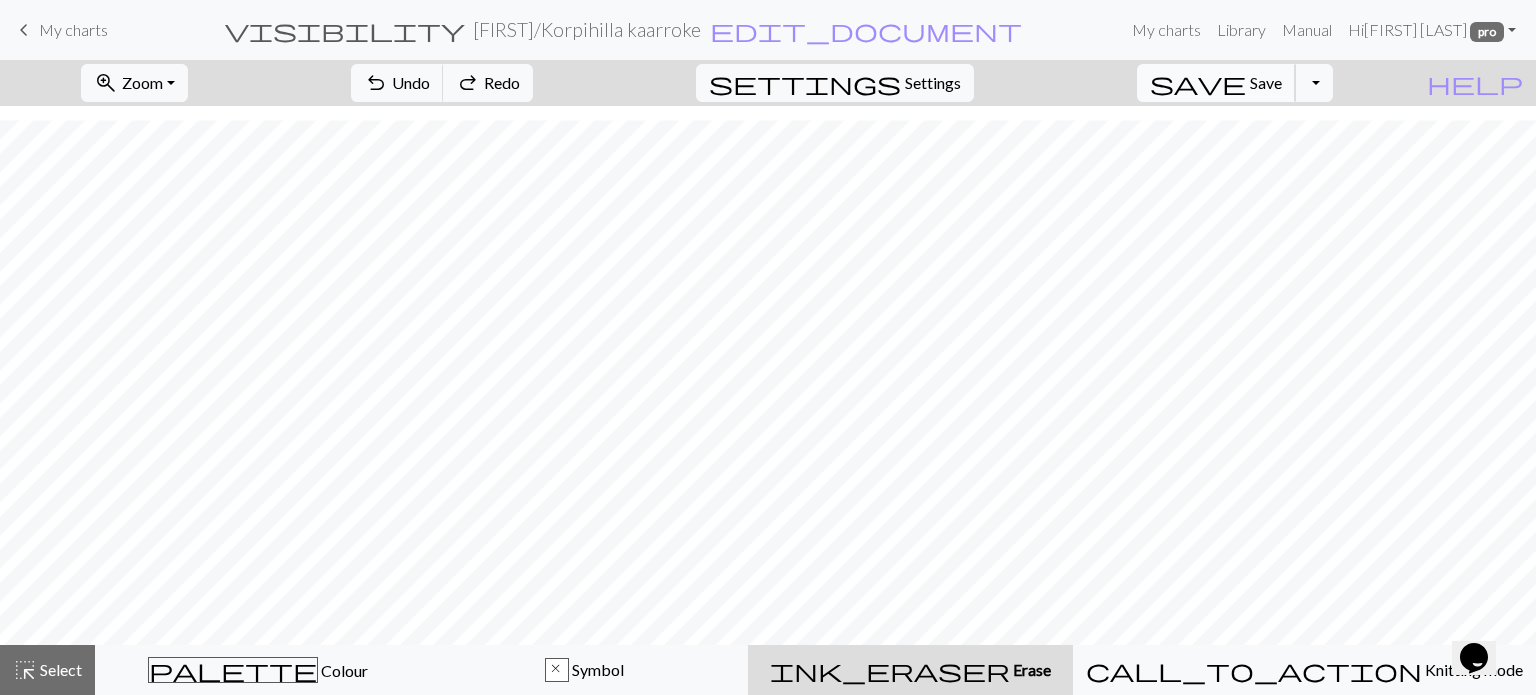 click on "Save" at bounding box center [1266, 82] 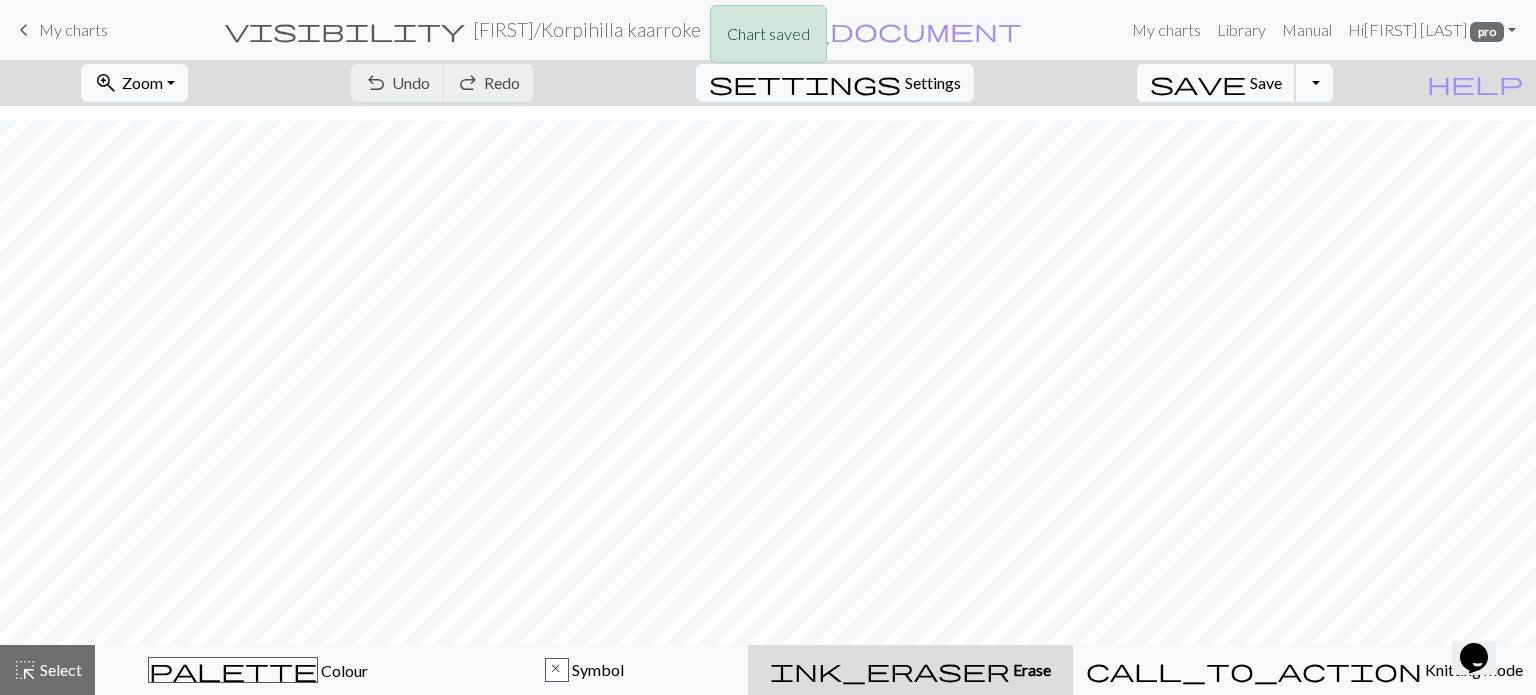 scroll, scrollTop: 0, scrollLeft: 0, axis: both 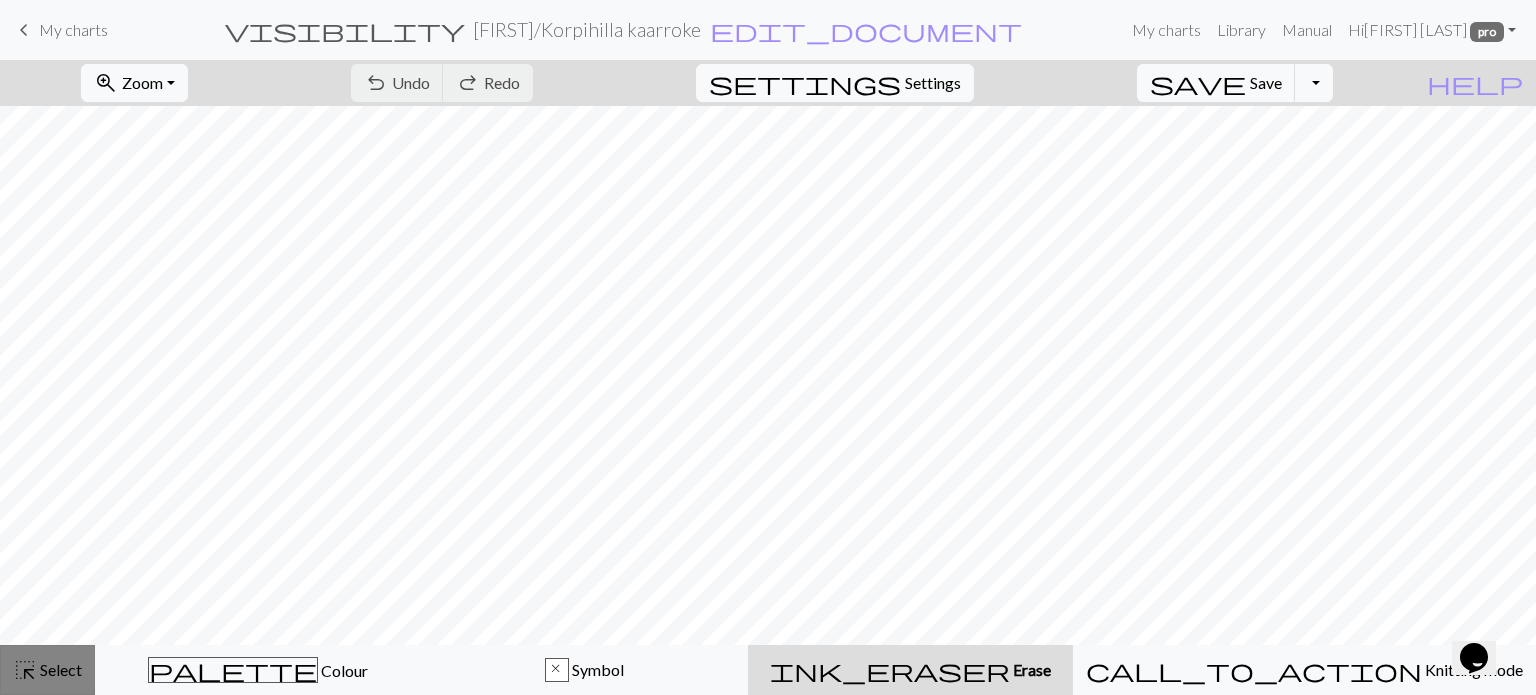 drag, startPoint x: 69, startPoint y: 671, endPoint x: 104, endPoint y: 651, distance: 40.311287 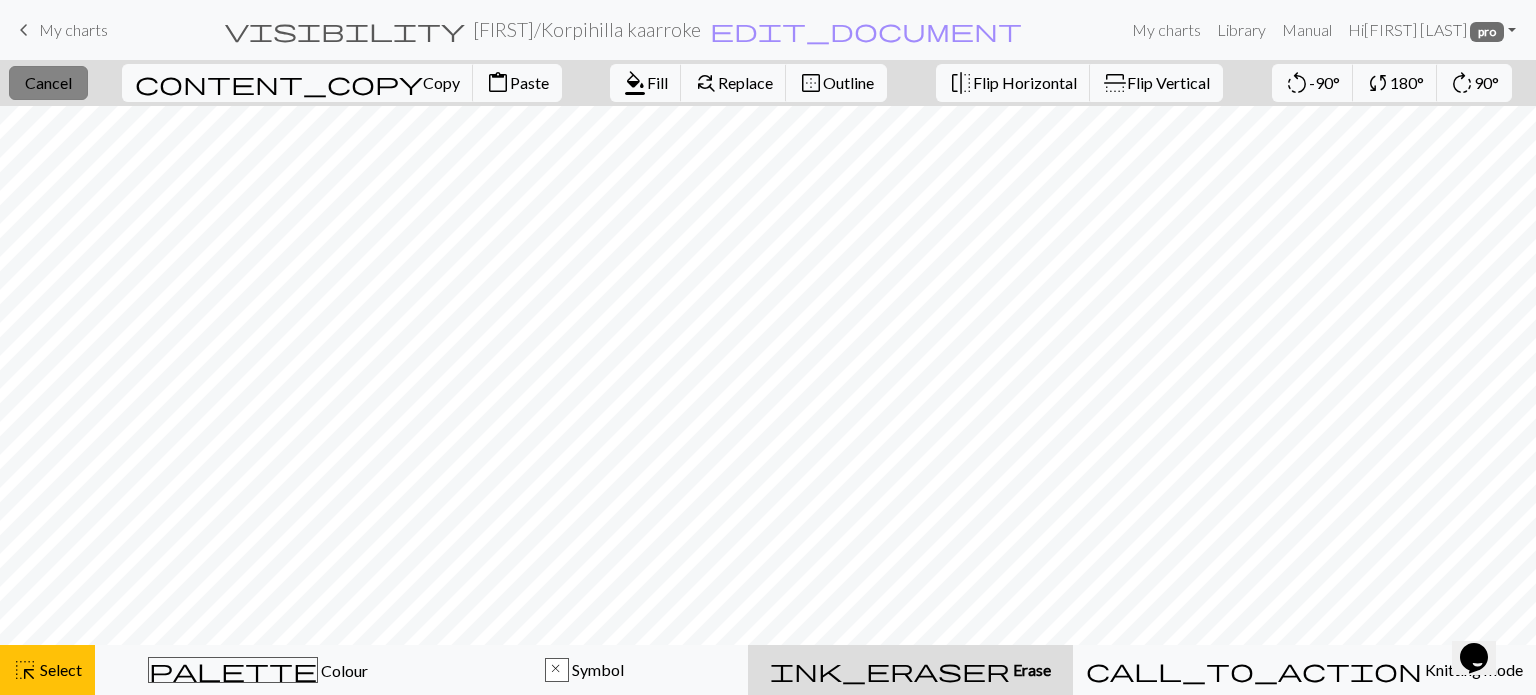 click on "Cancel" at bounding box center [48, 82] 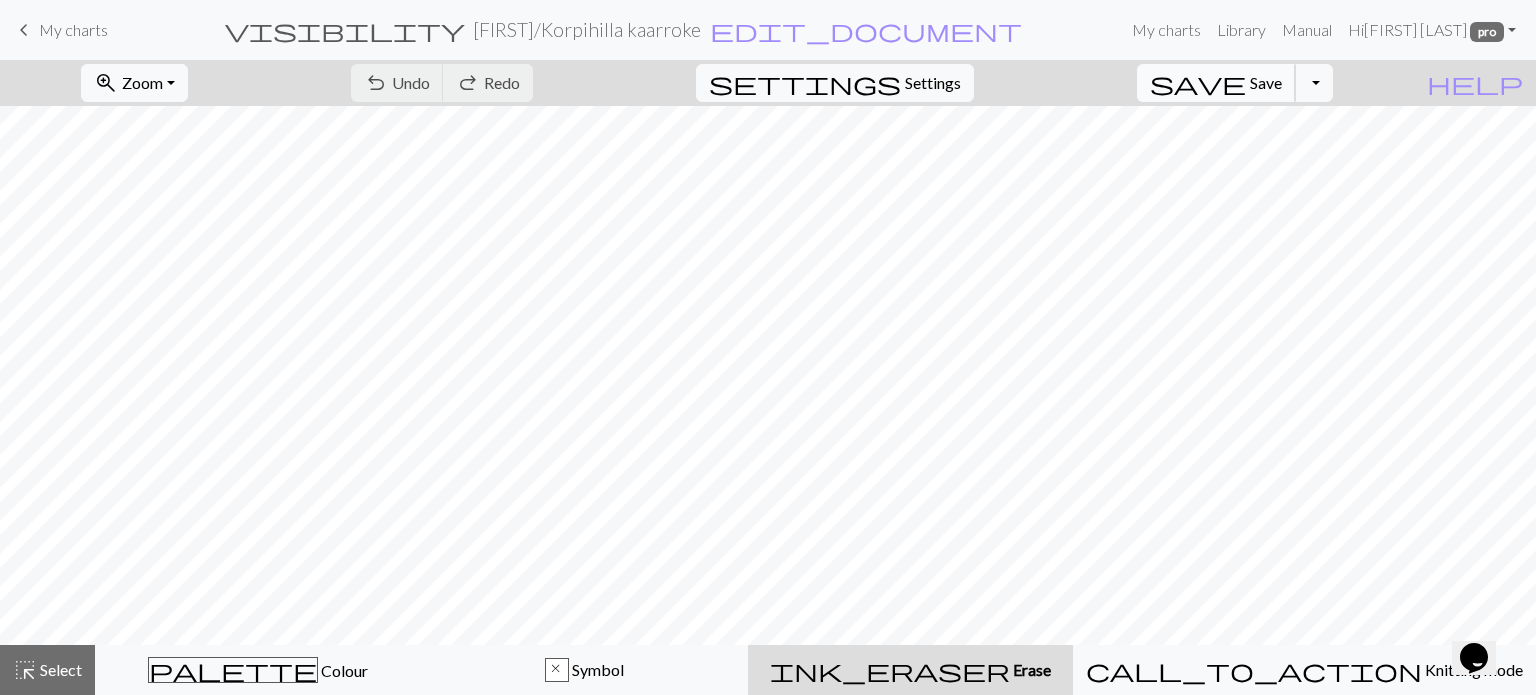 click on "Save" at bounding box center [1266, 82] 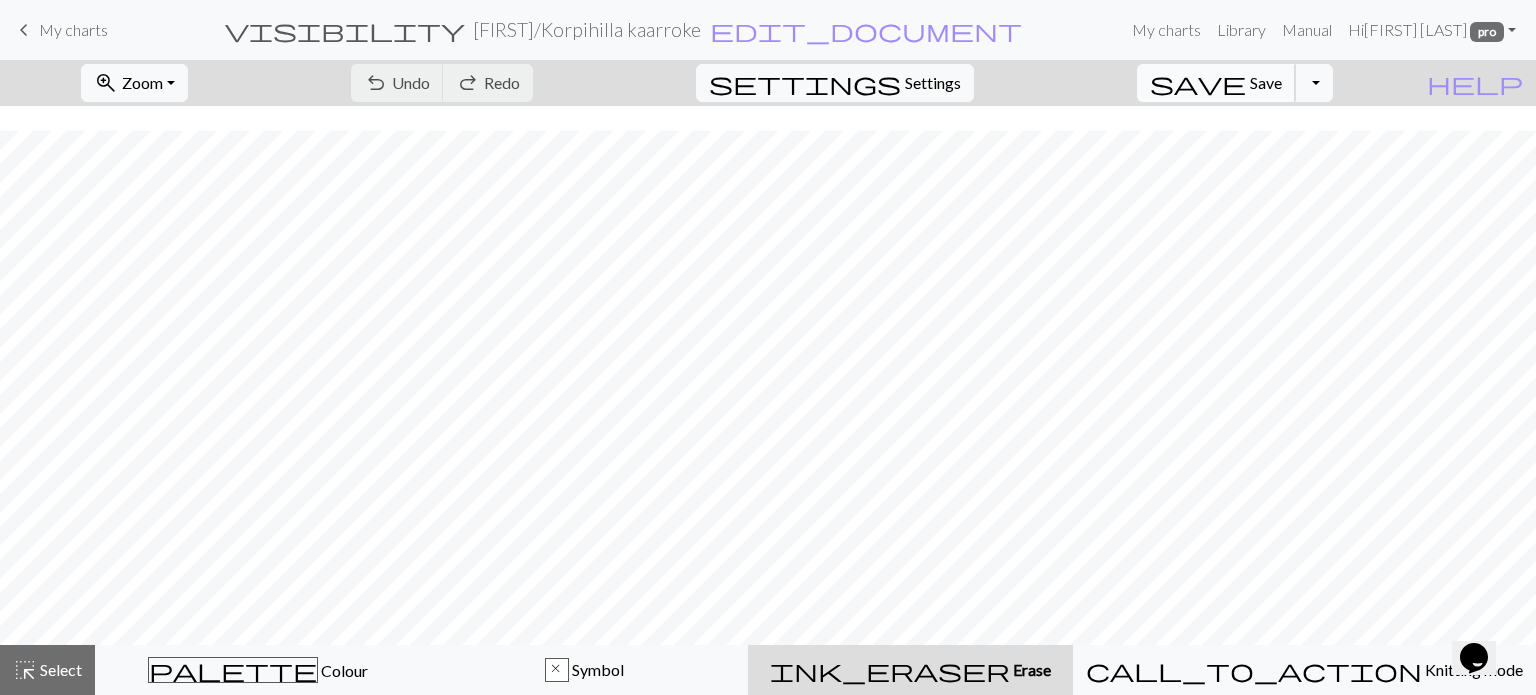 scroll, scrollTop: 65, scrollLeft: 0, axis: vertical 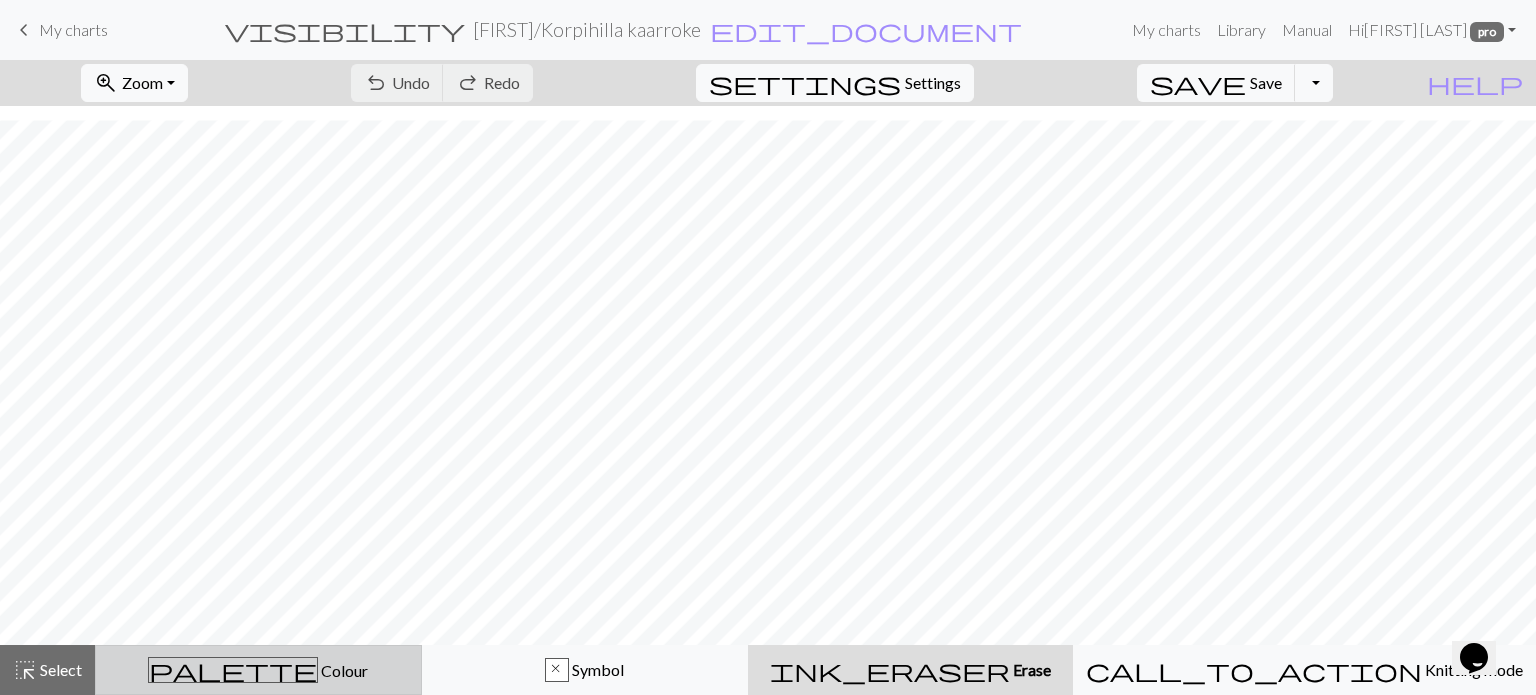 drag, startPoint x: 267, startPoint y: 671, endPoint x: 368, endPoint y: 659, distance: 101.71037 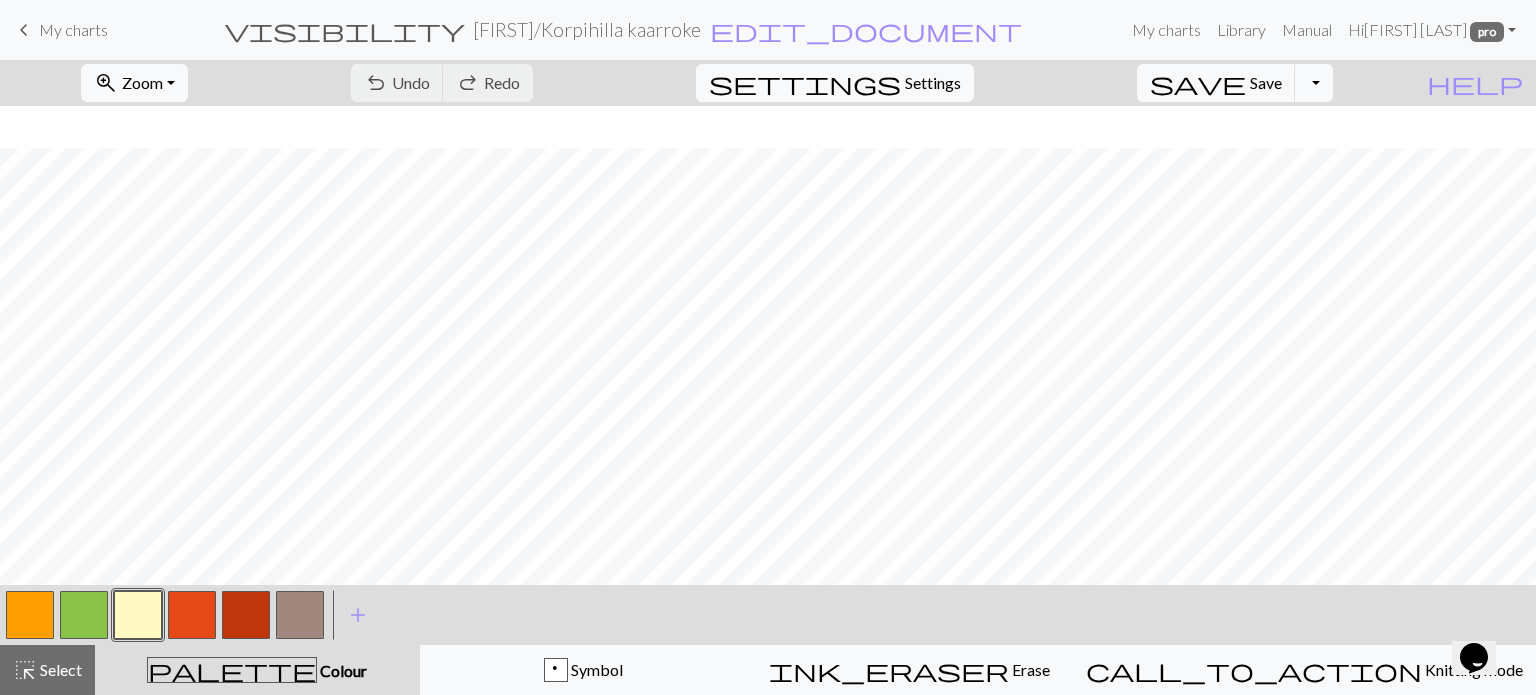 scroll, scrollTop: 125, scrollLeft: 0, axis: vertical 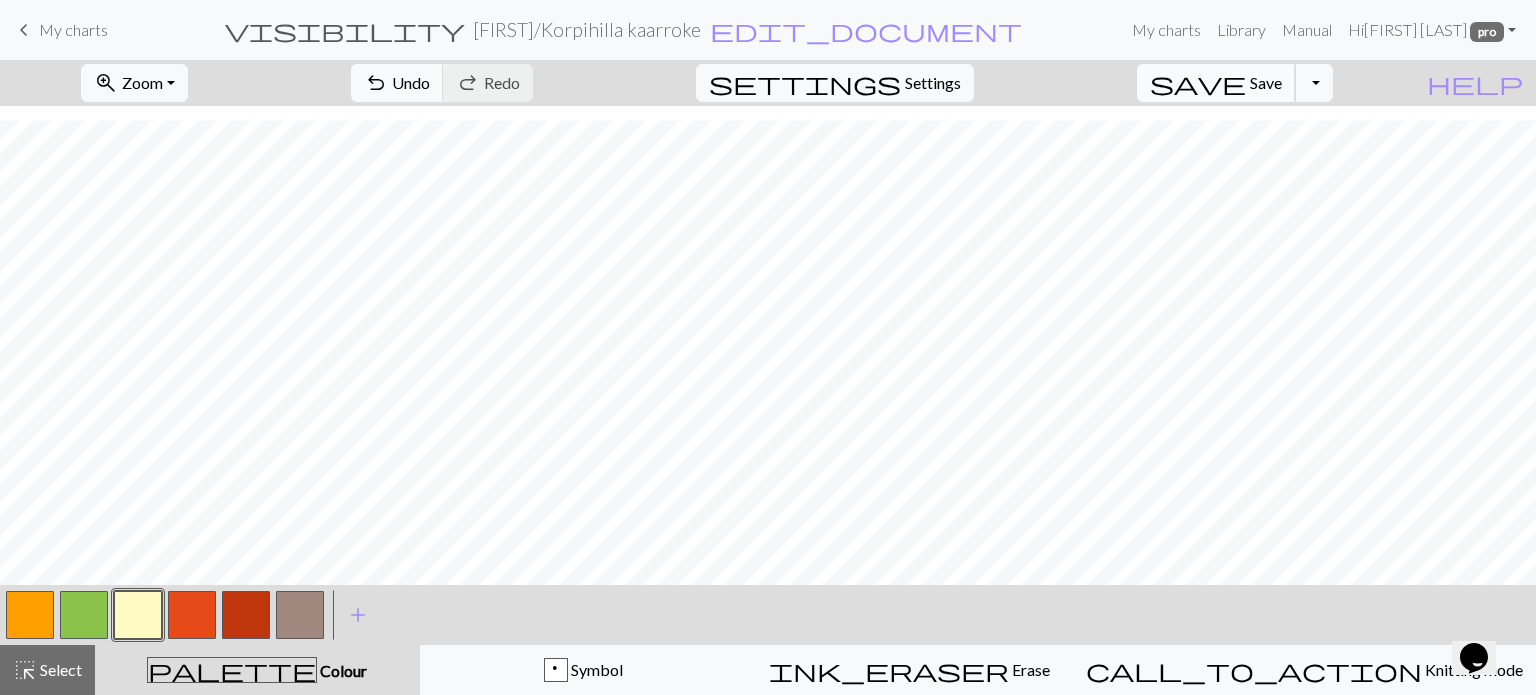 click on "save Save Save" at bounding box center (1216, 83) 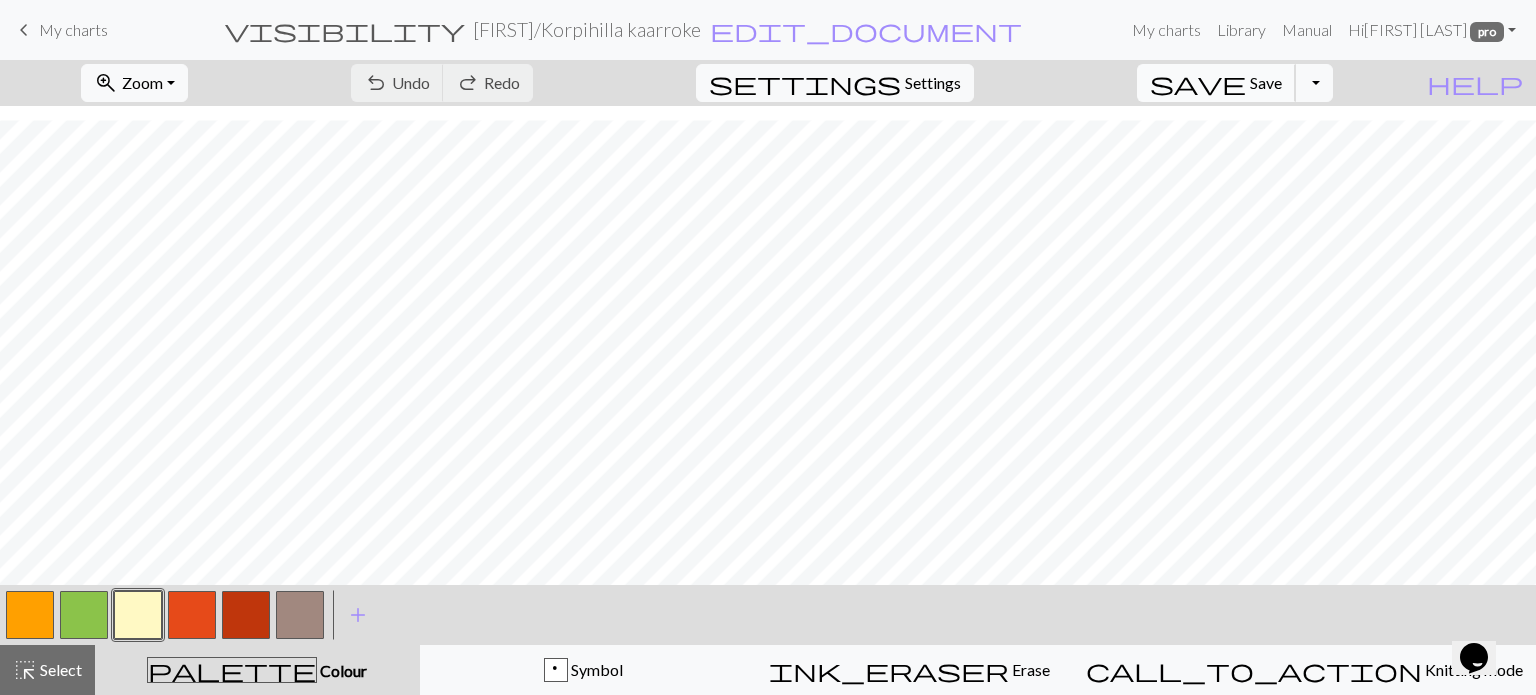 click on "Save" at bounding box center (1266, 82) 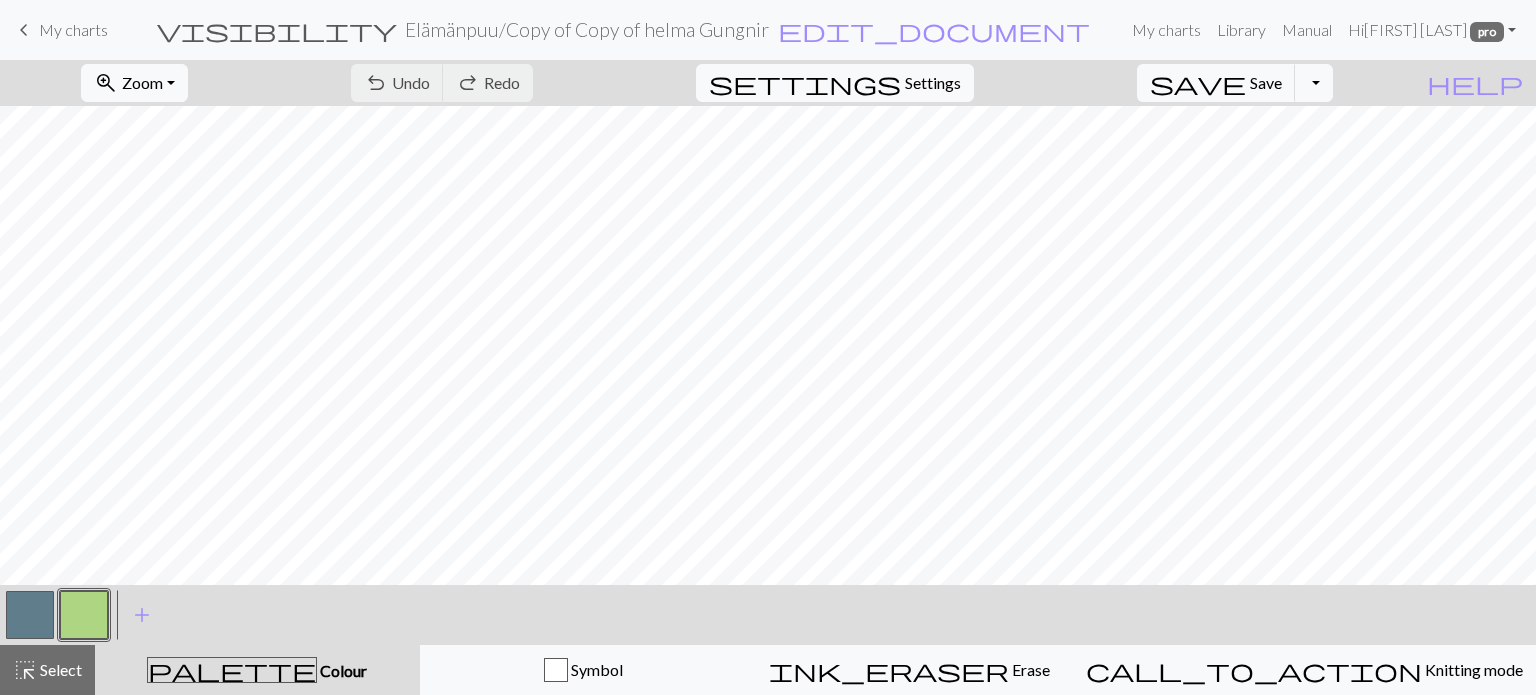 scroll, scrollTop: 0, scrollLeft: 0, axis: both 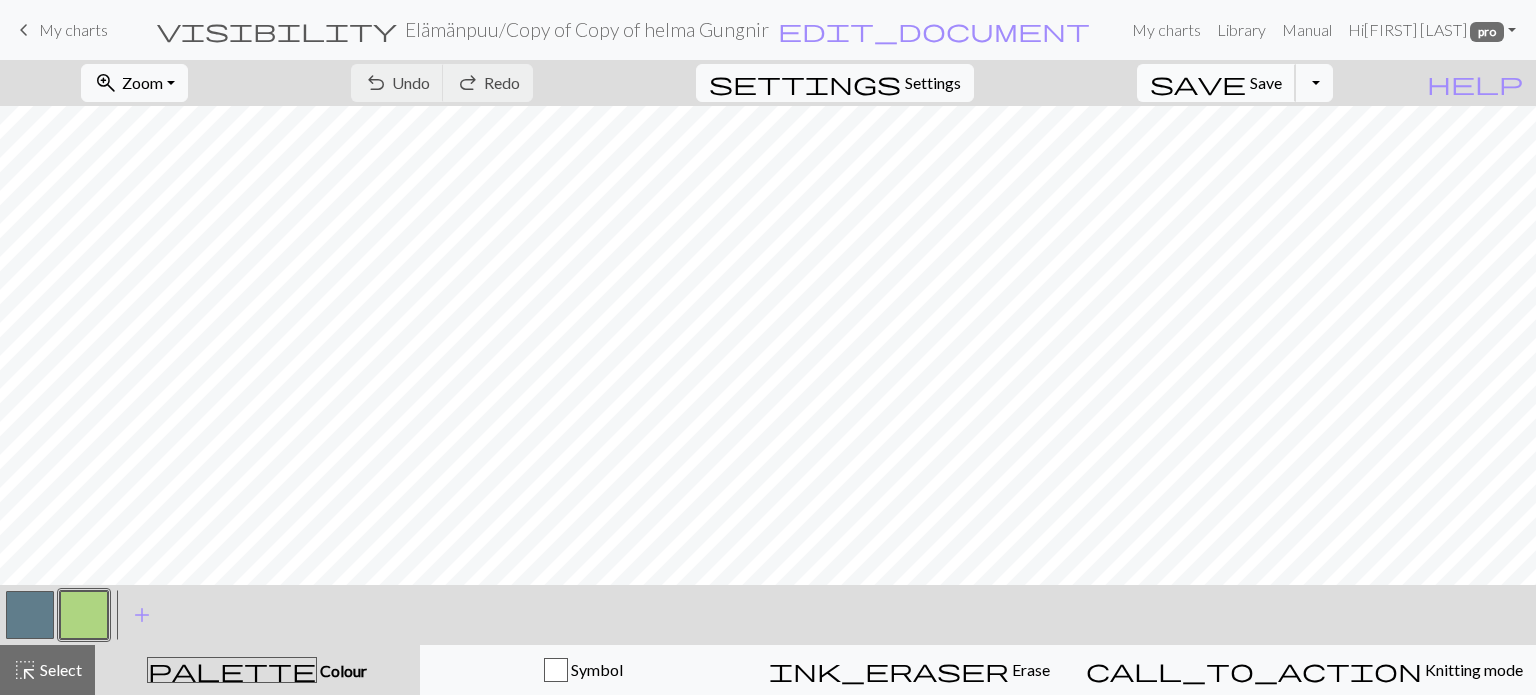 click on "Save" at bounding box center (1266, 82) 